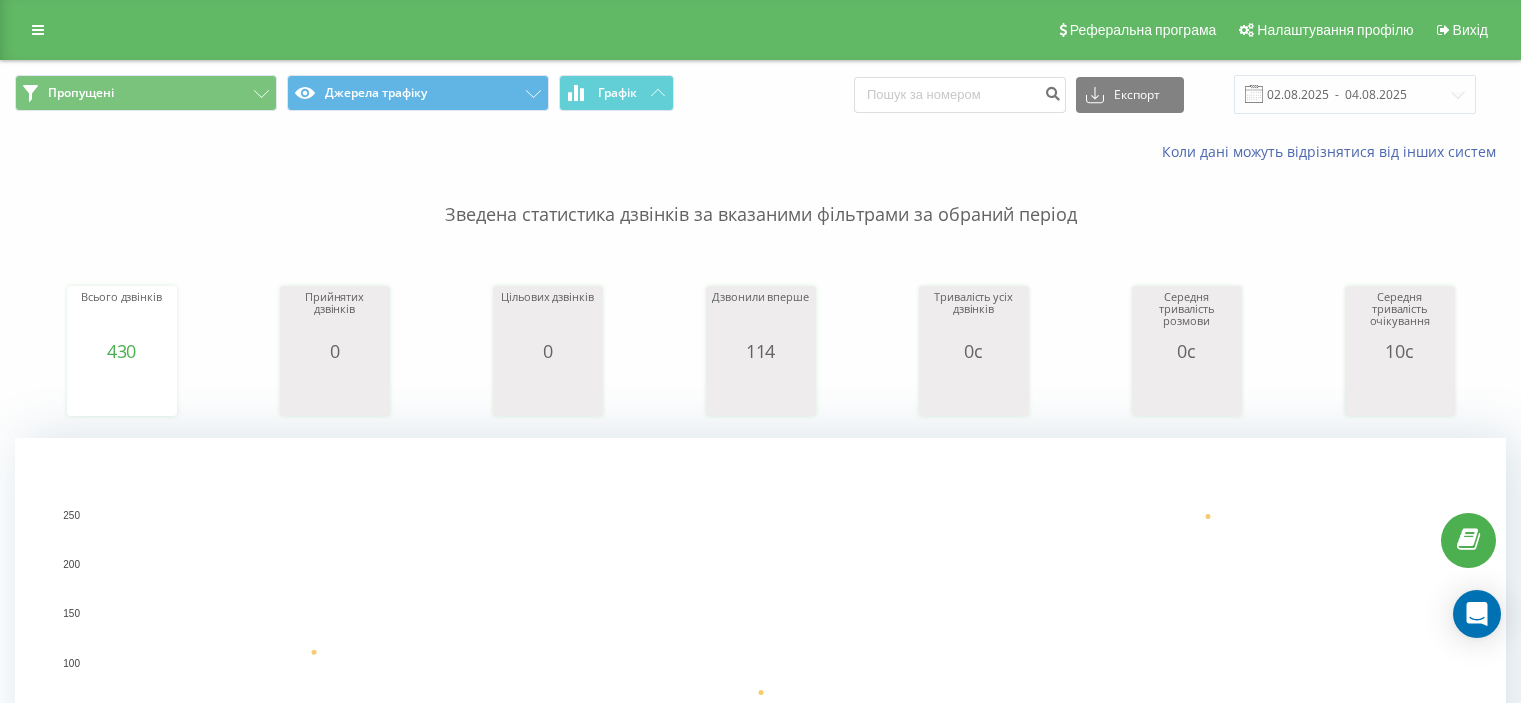 scroll, scrollTop: 0, scrollLeft: 0, axis: both 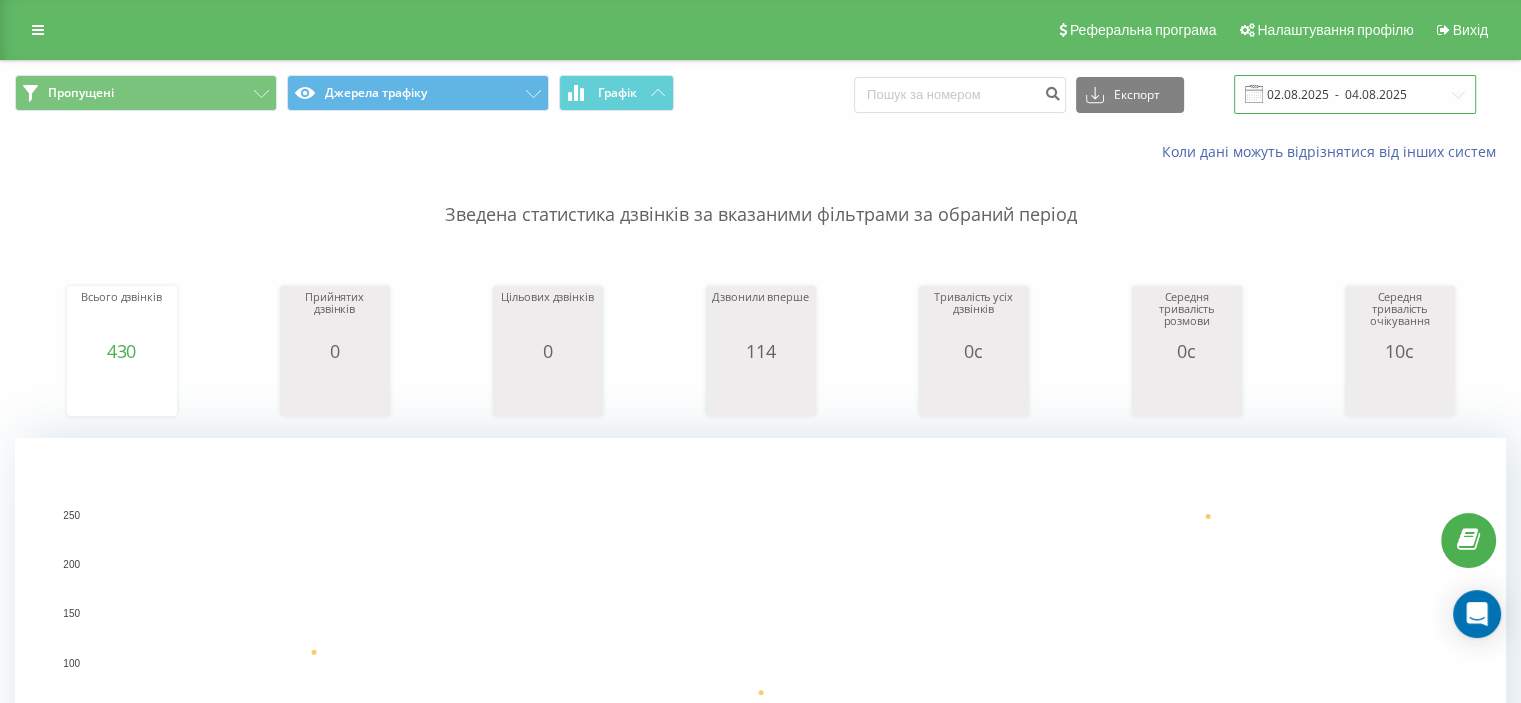 click on "02.08.2025  -  04.08.2025" at bounding box center (1355, 94) 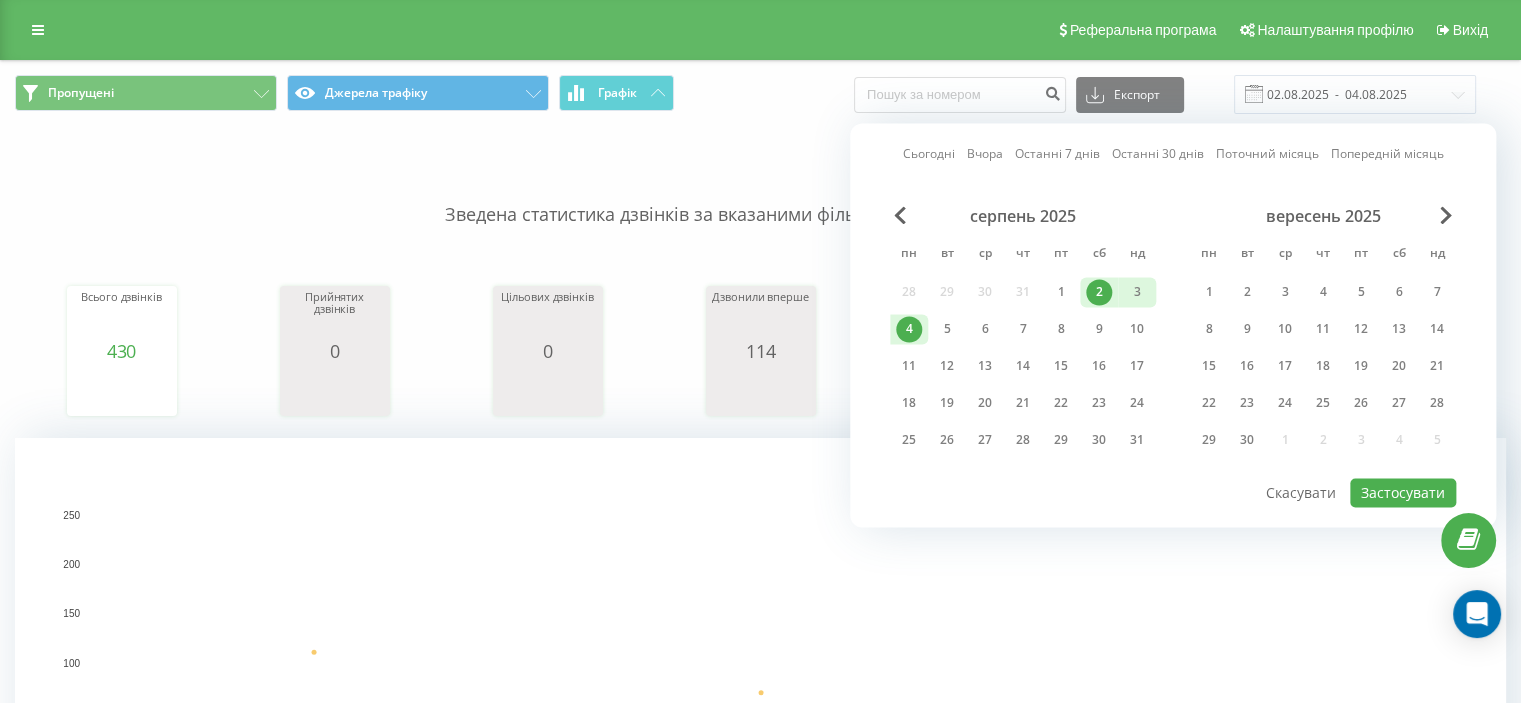 click on "4" at bounding box center (909, 329) 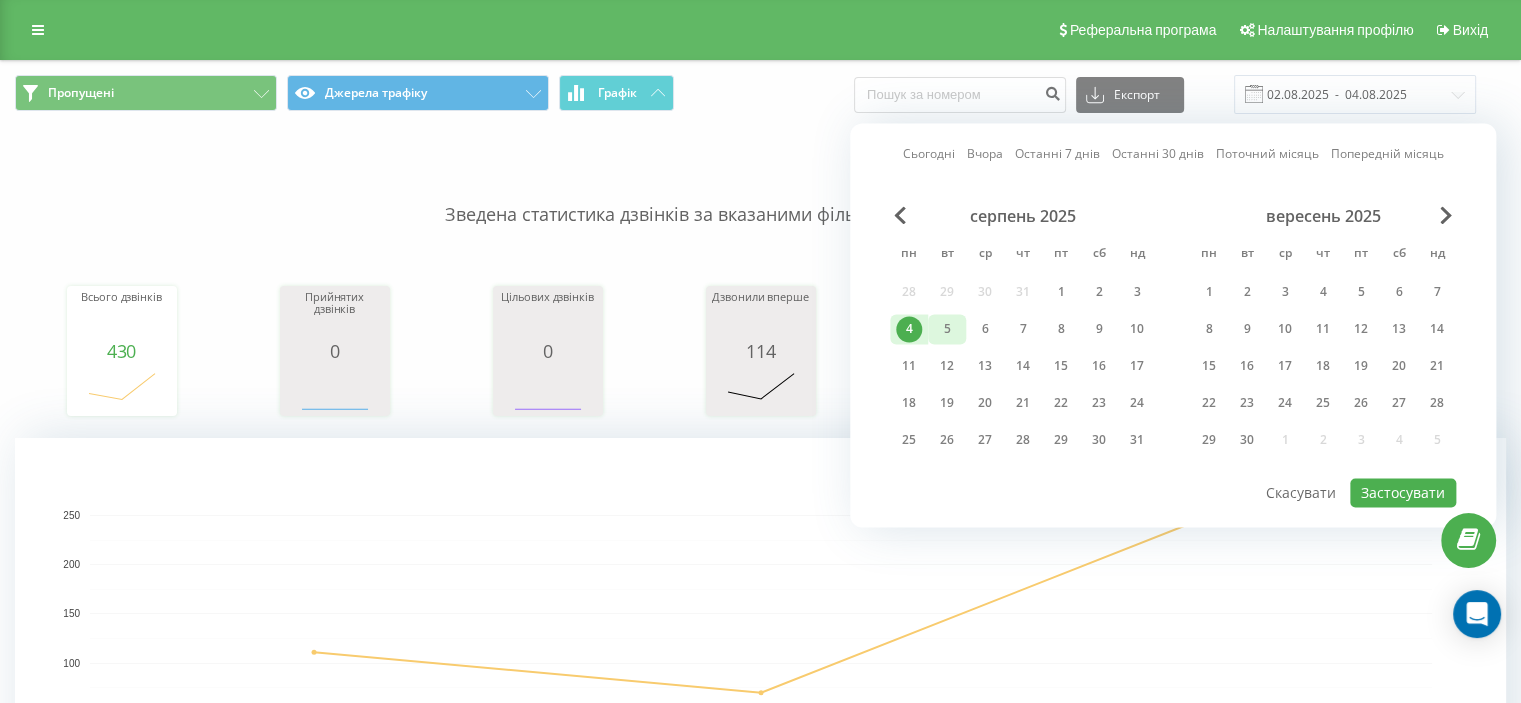 click on "5" at bounding box center (947, 329) 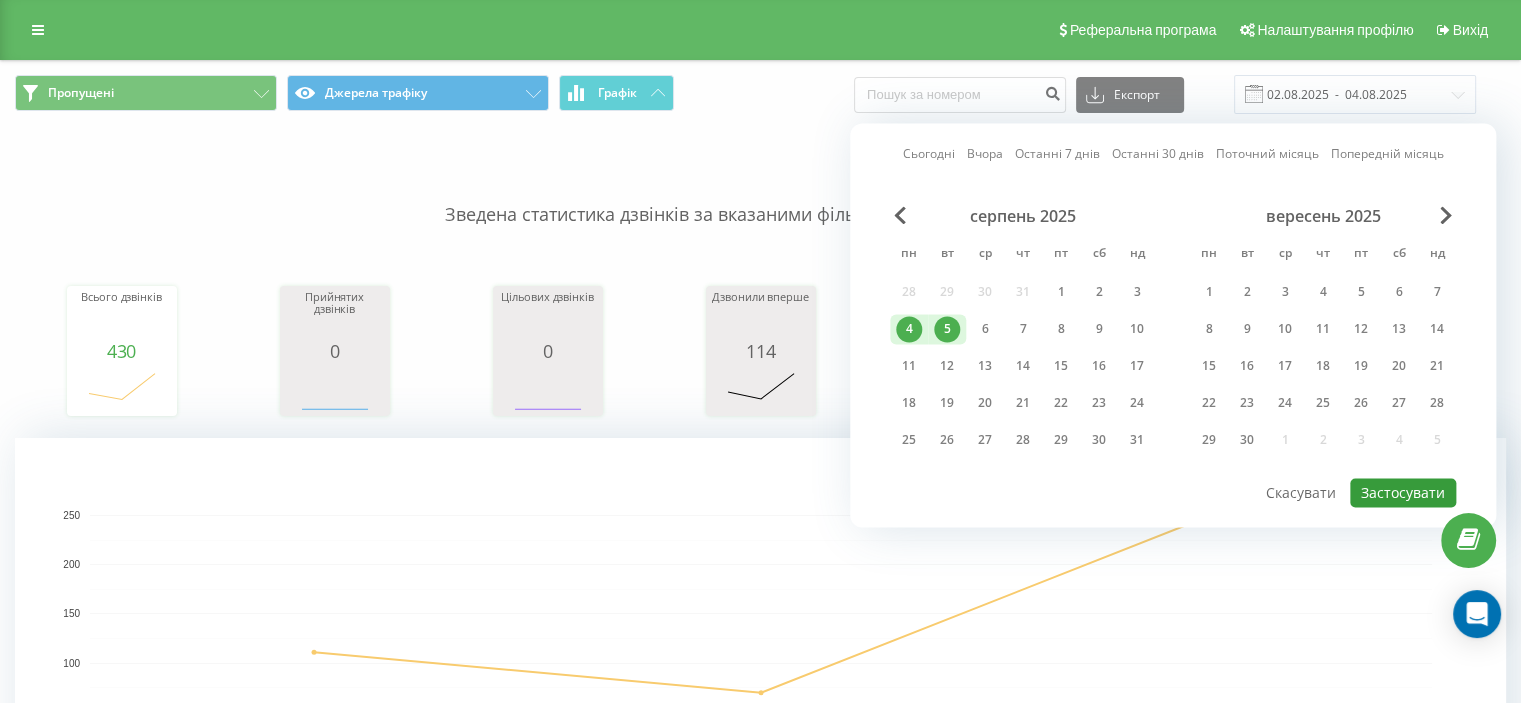 click on "Застосувати" at bounding box center (1403, 492) 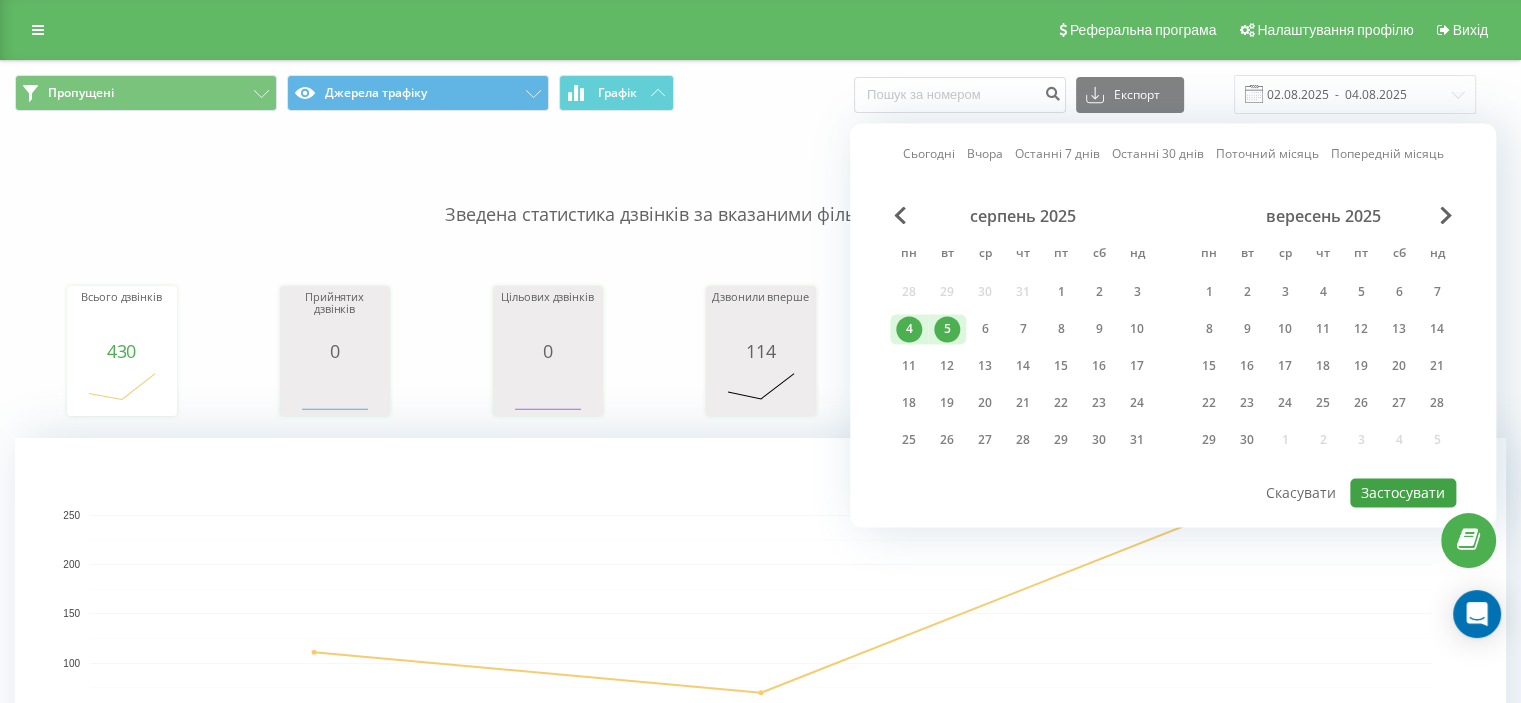 type on "04.08.2025  -  05.08.2025" 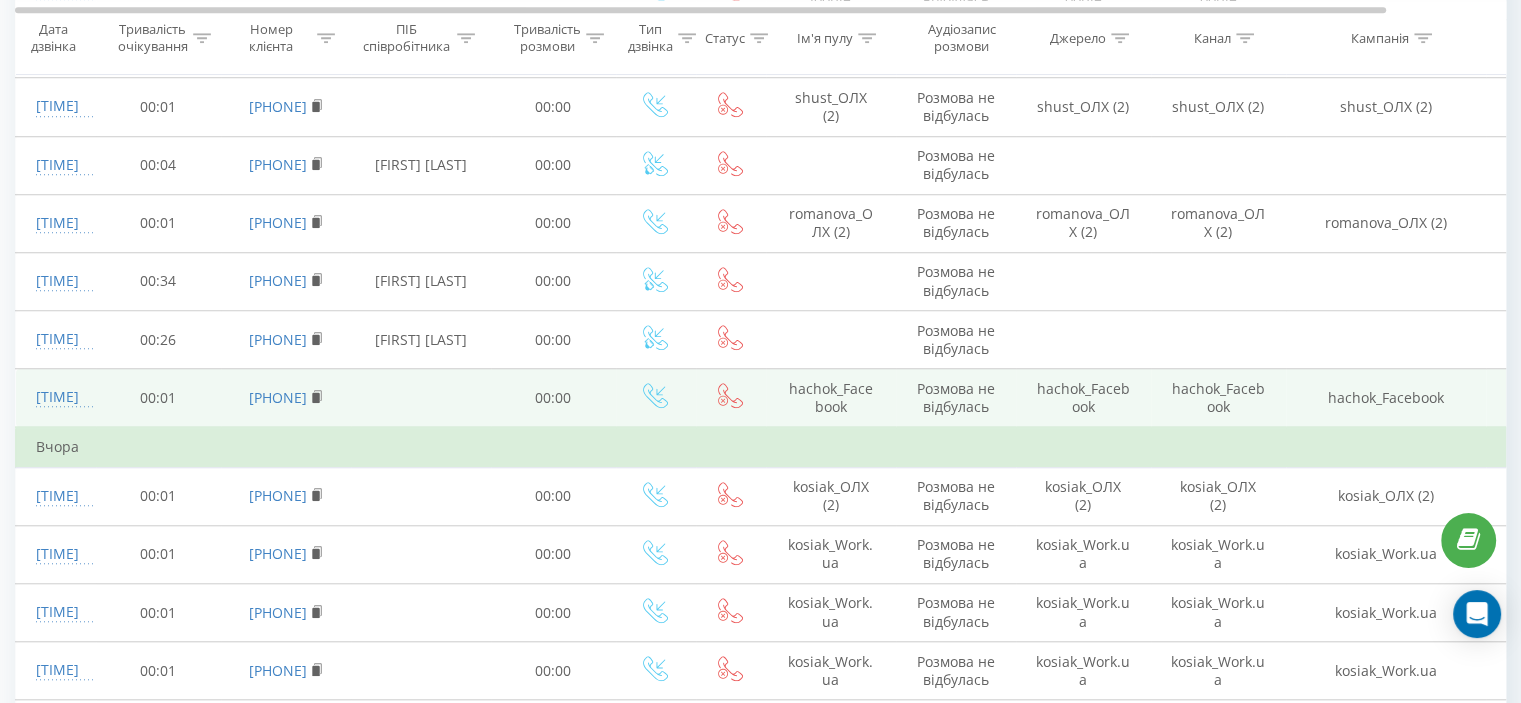 scroll, scrollTop: 1700, scrollLeft: 0, axis: vertical 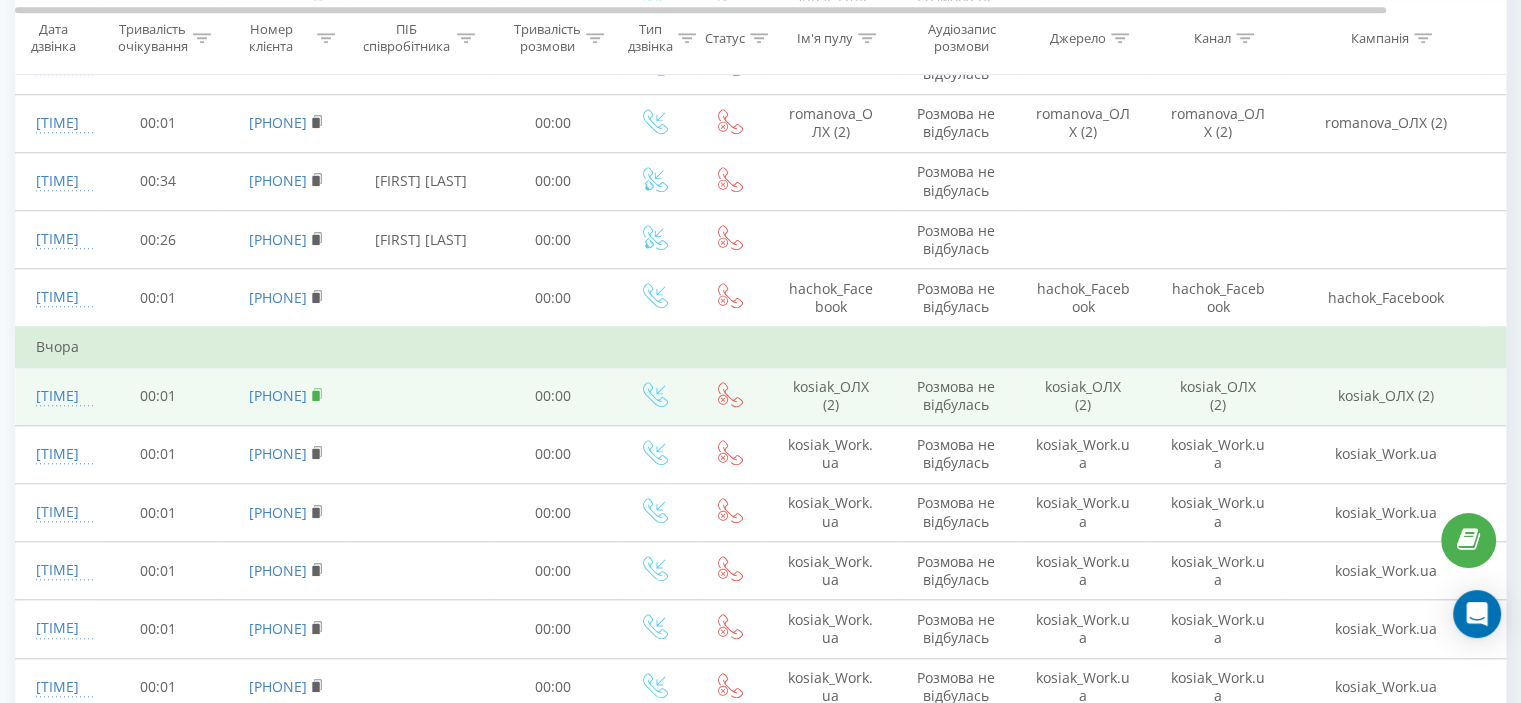 click 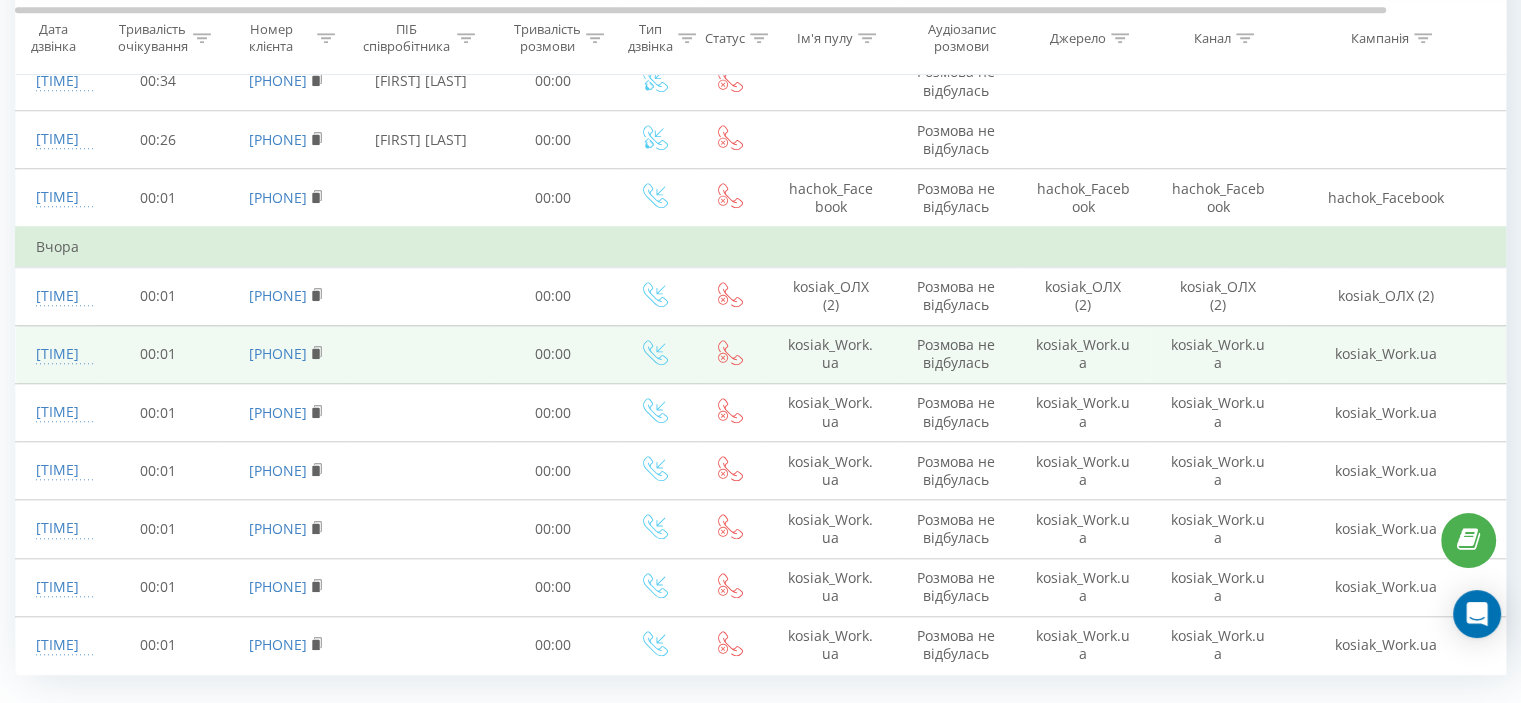 scroll, scrollTop: 1840, scrollLeft: 0, axis: vertical 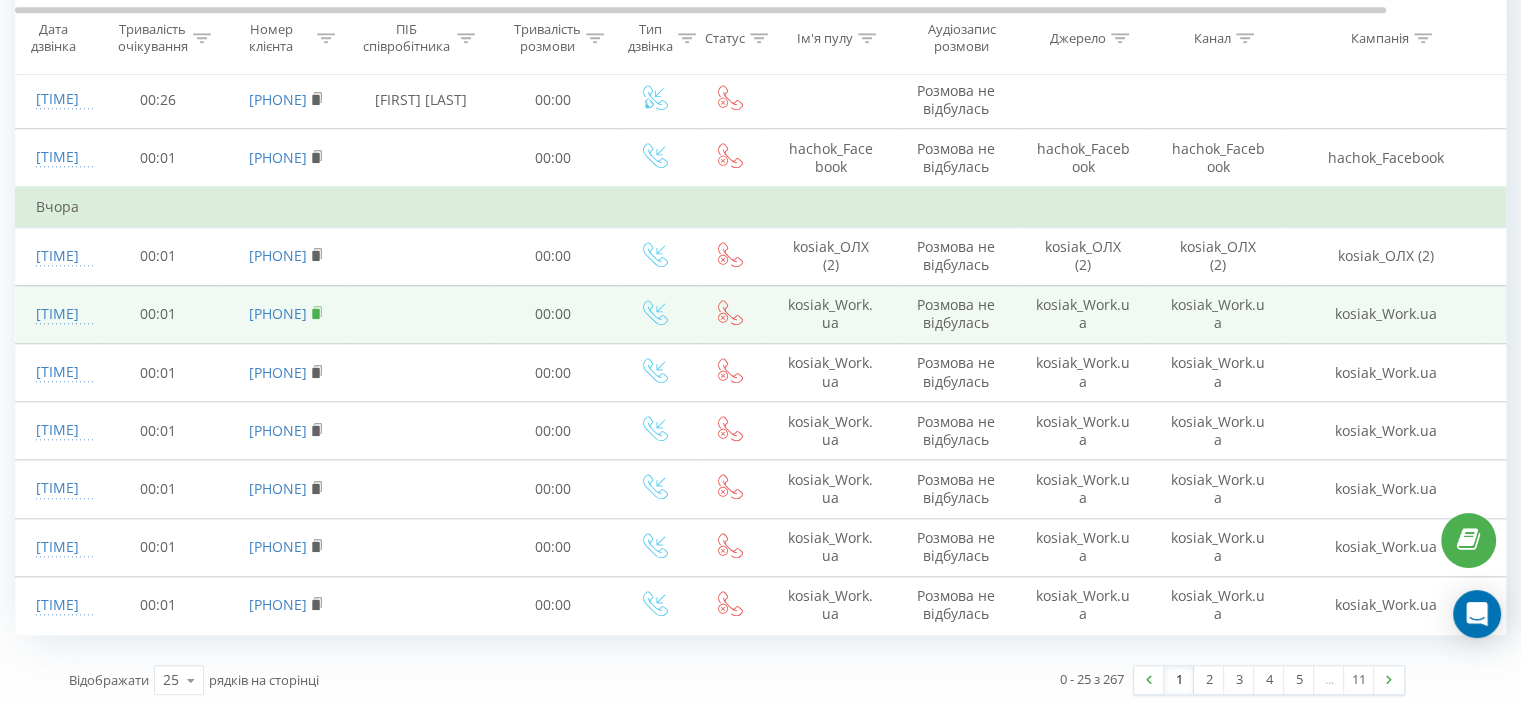 click 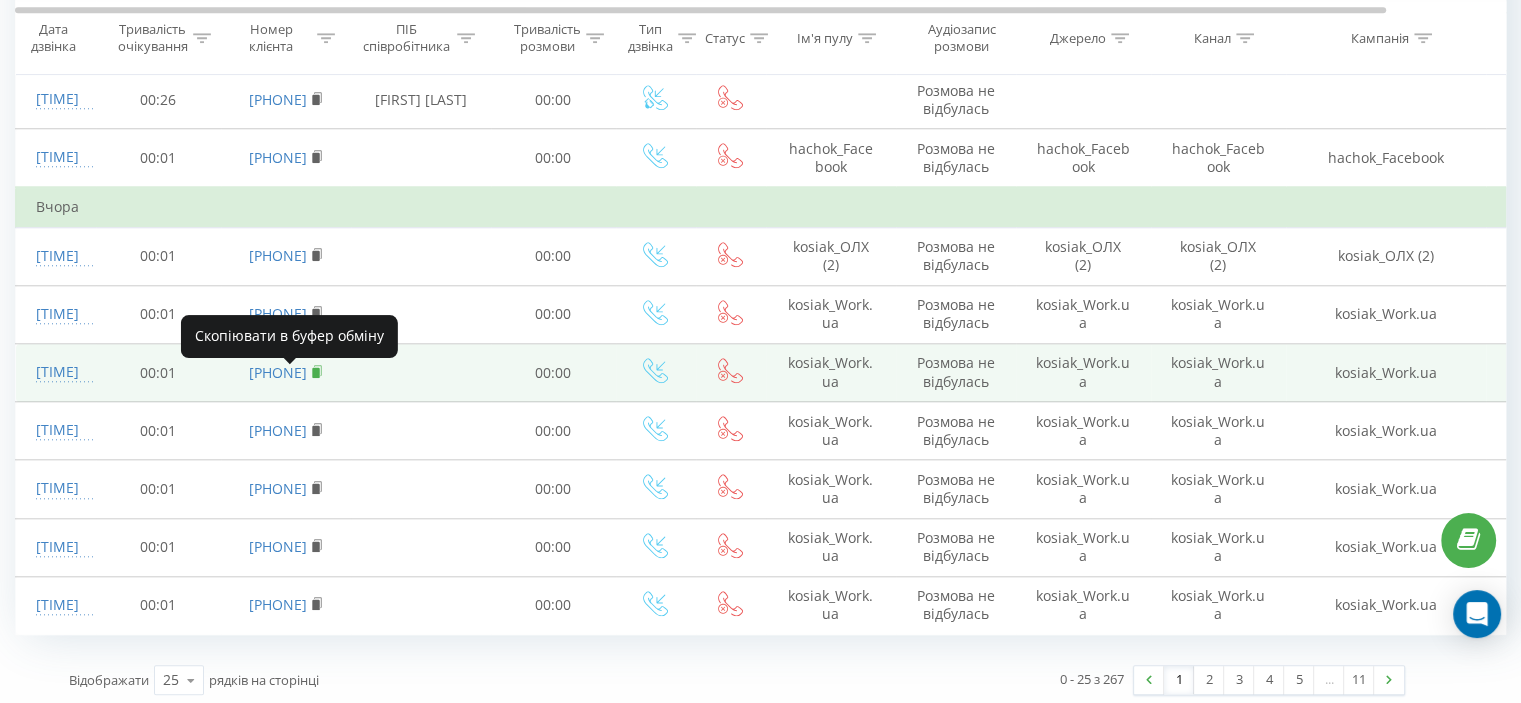 click 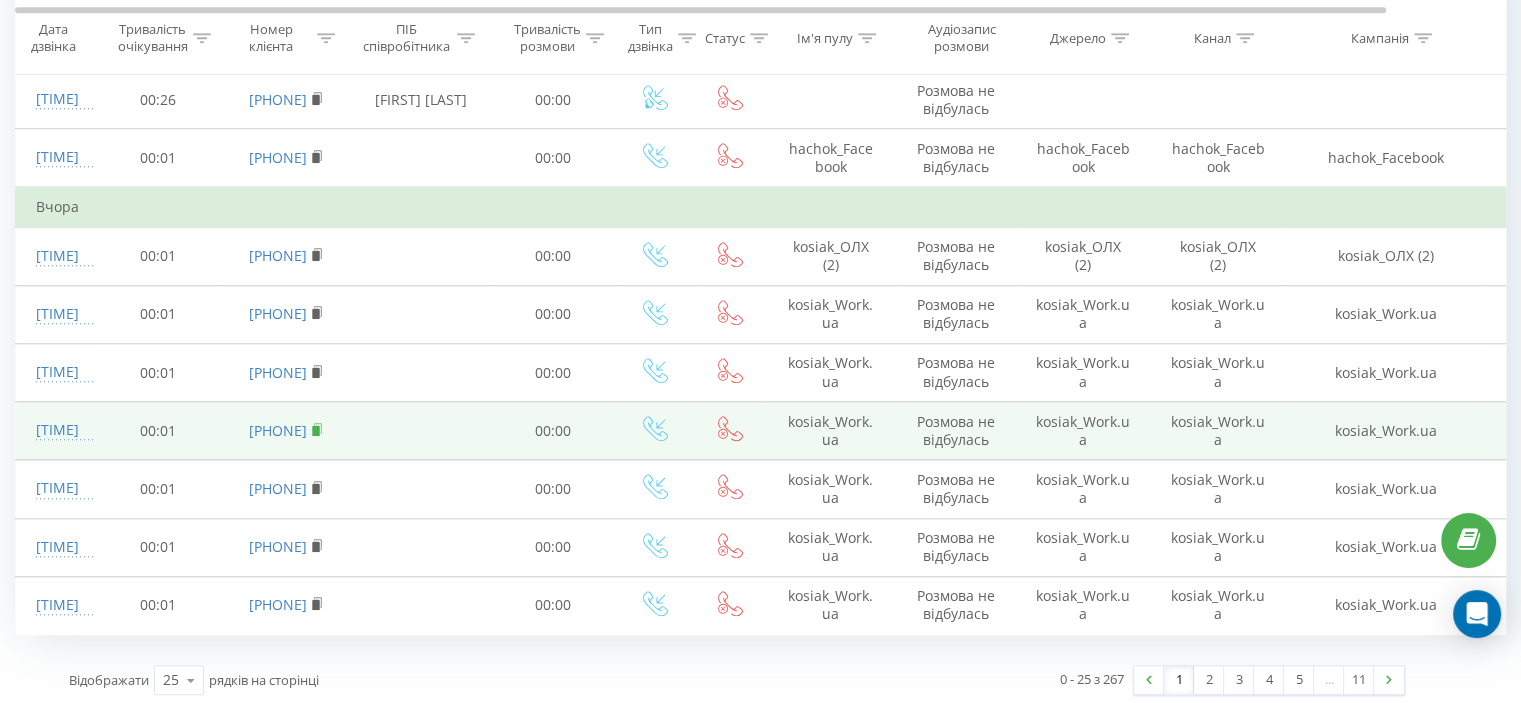 click 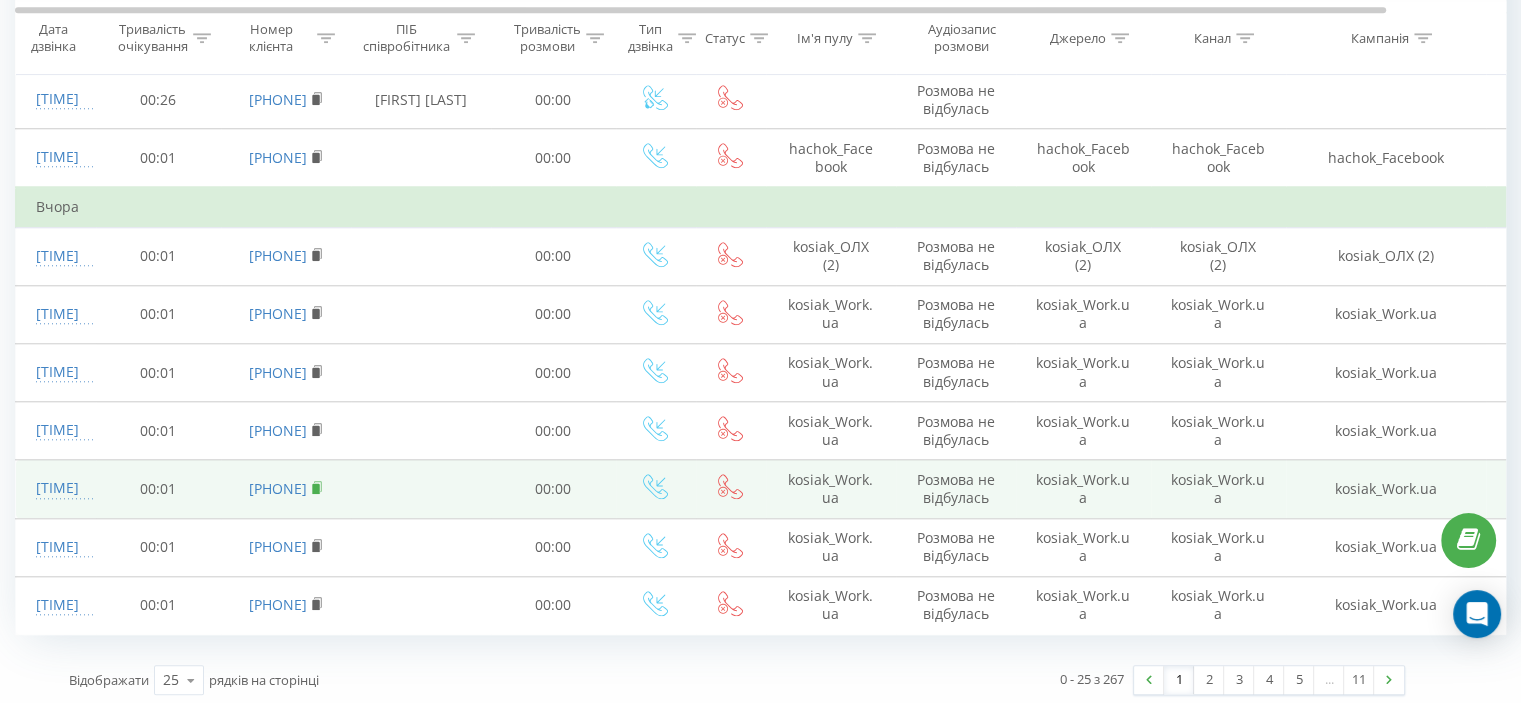 click 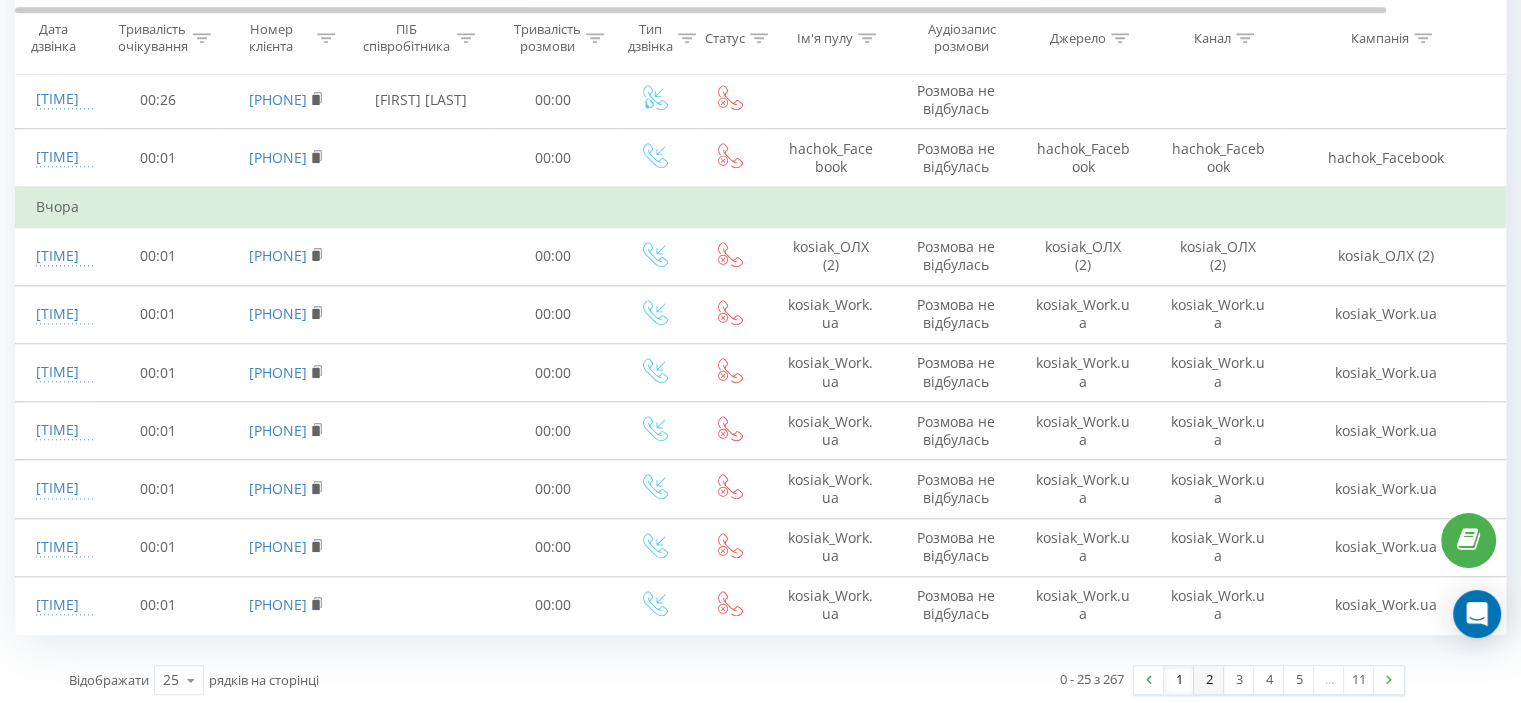 click on "2" at bounding box center [1209, 680] 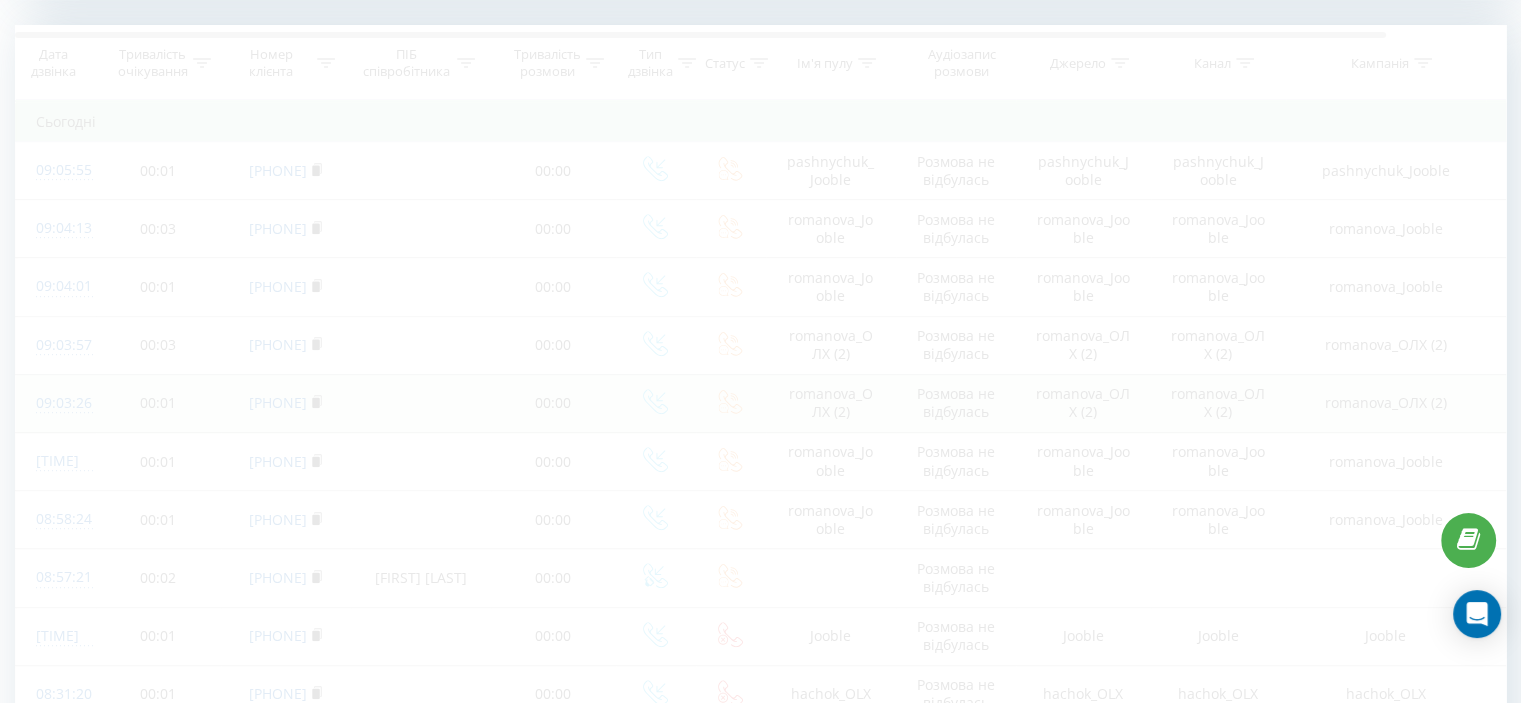 scroll, scrollTop: 812, scrollLeft: 0, axis: vertical 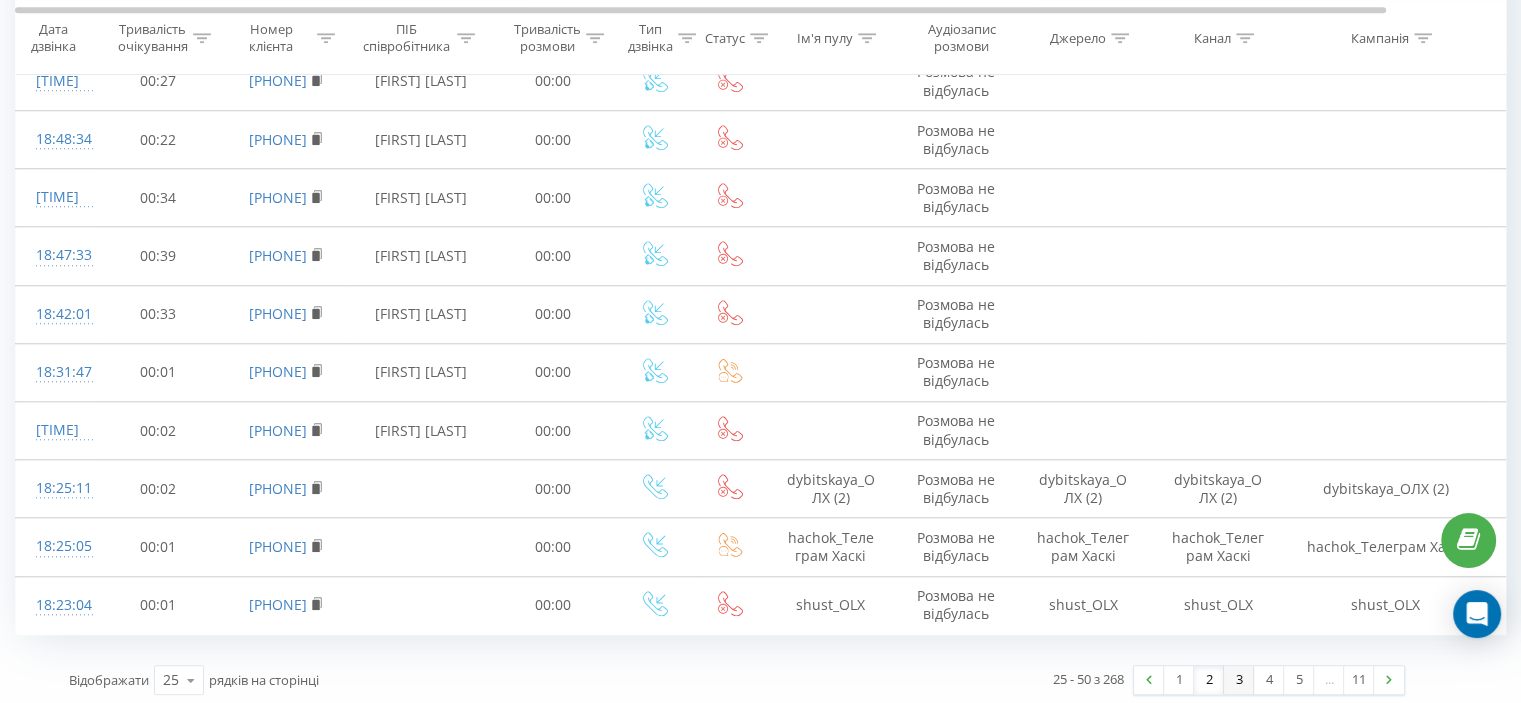 click on "3" at bounding box center (1239, 680) 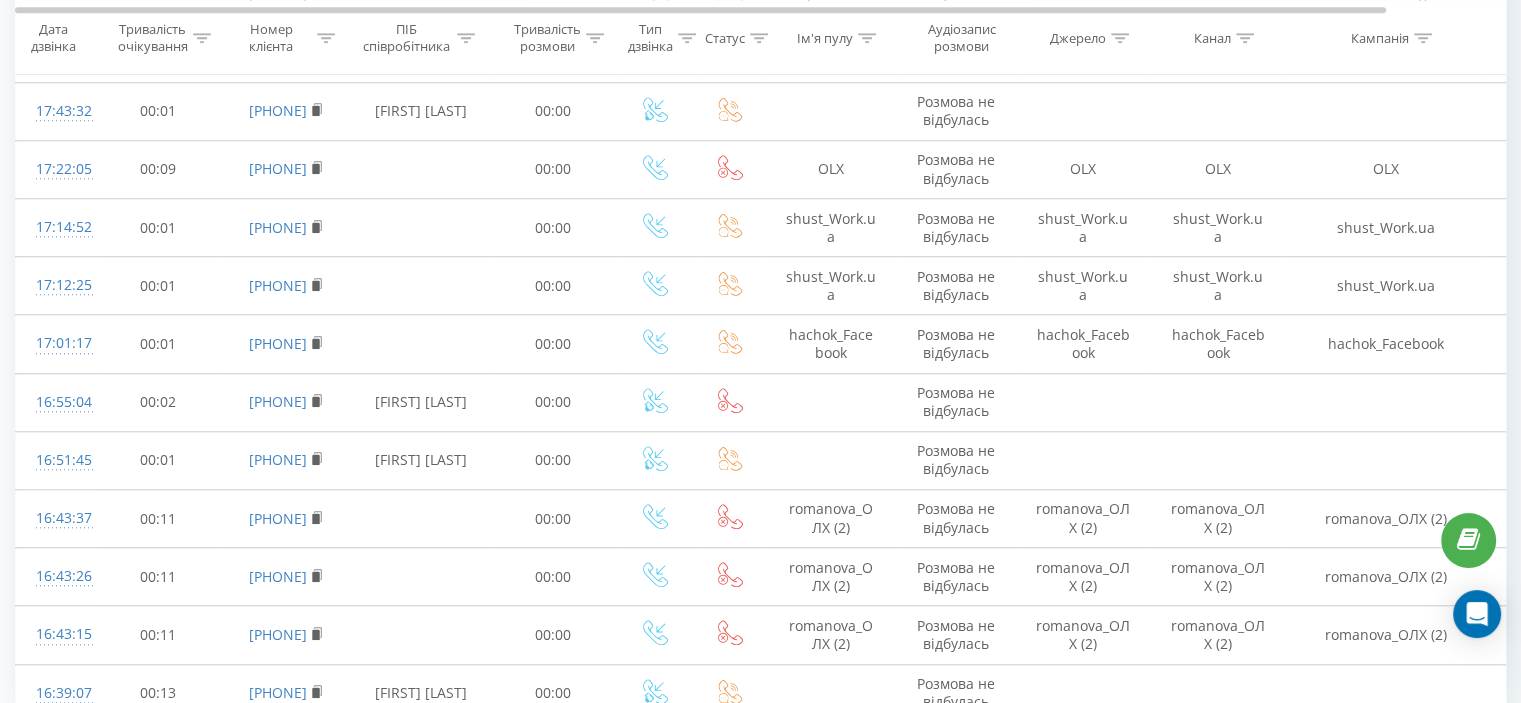 scroll, scrollTop: 1800, scrollLeft: 0, axis: vertical 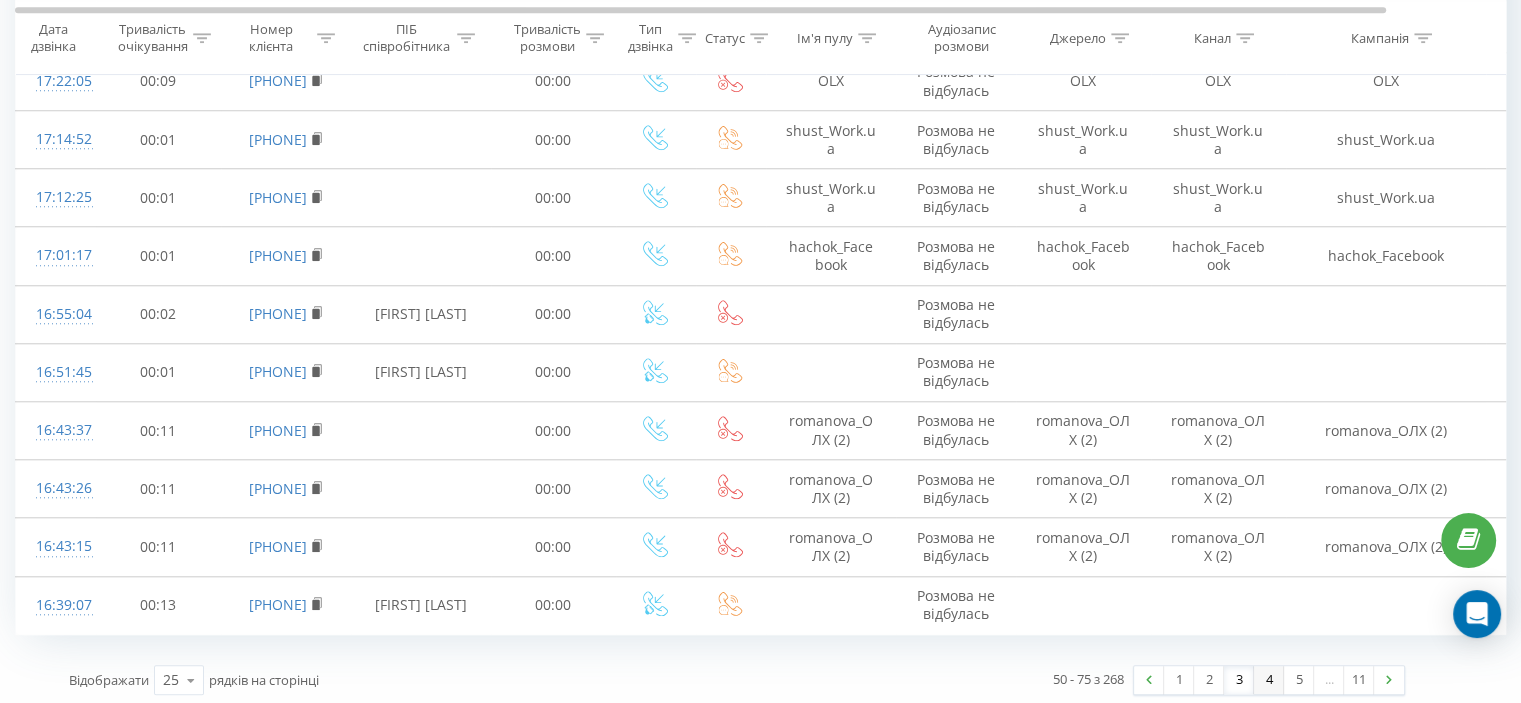 click on "4" at bounding box center (1269, 680) 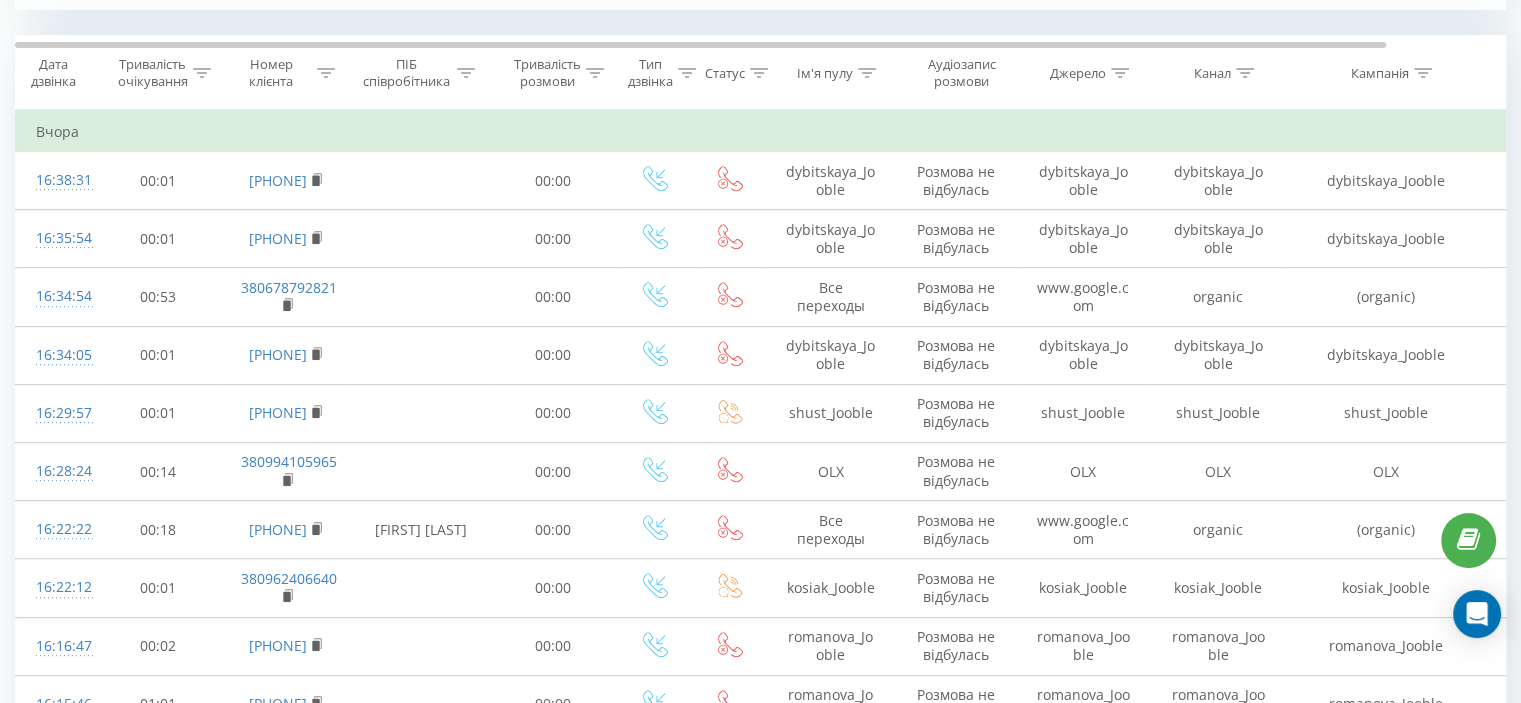 scroll, scrollTop: 812, scrollLeft: 0, axis: vertical 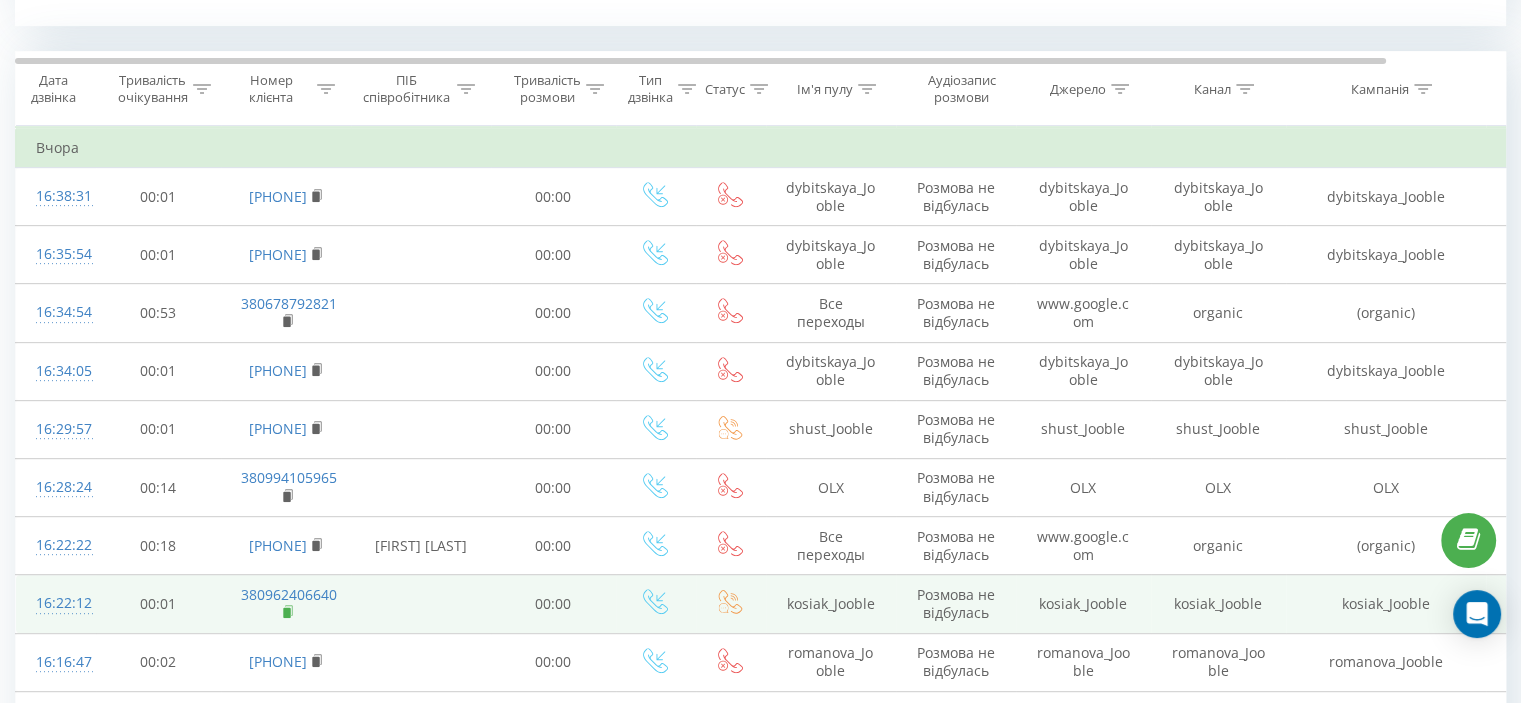 click 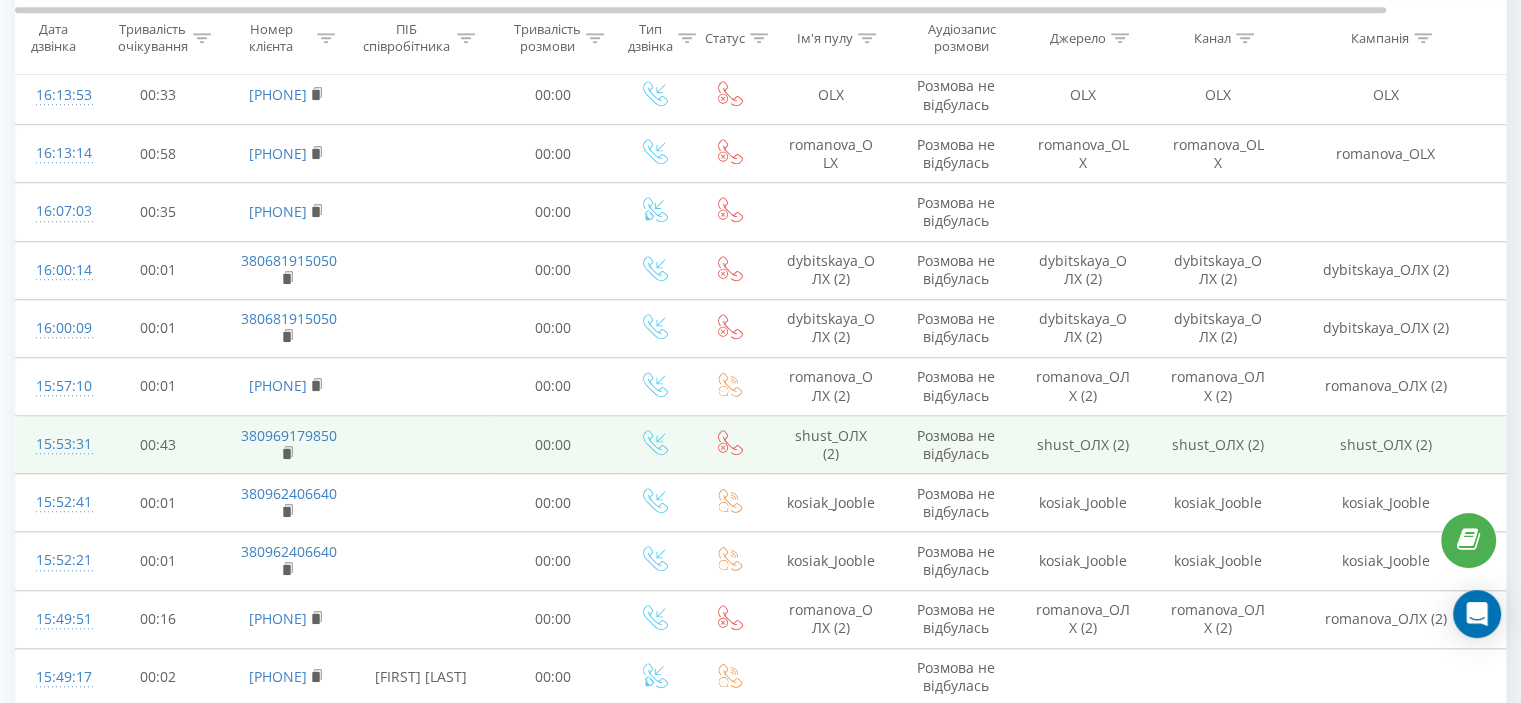scroll, scrollTop: 1512, scrollLeft: 0, axis: vertical 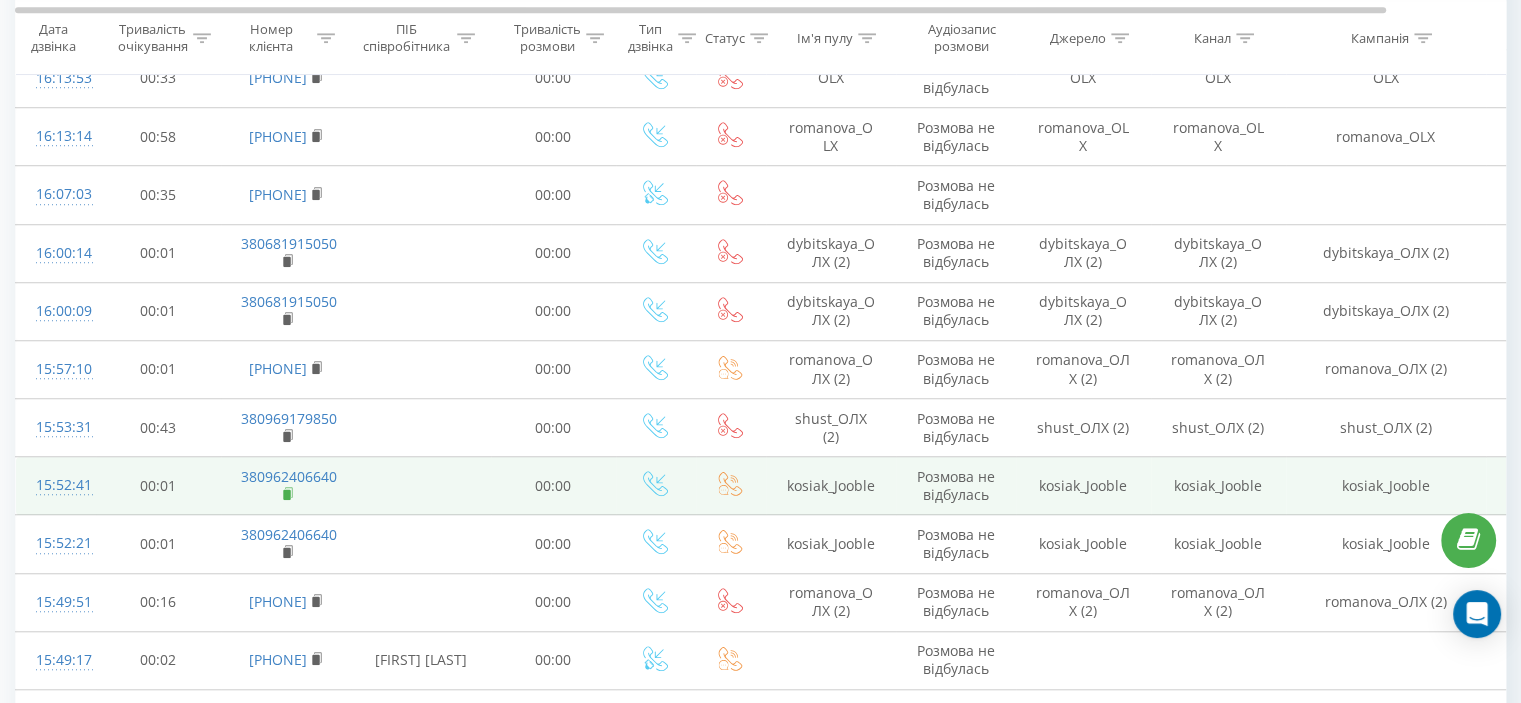 click 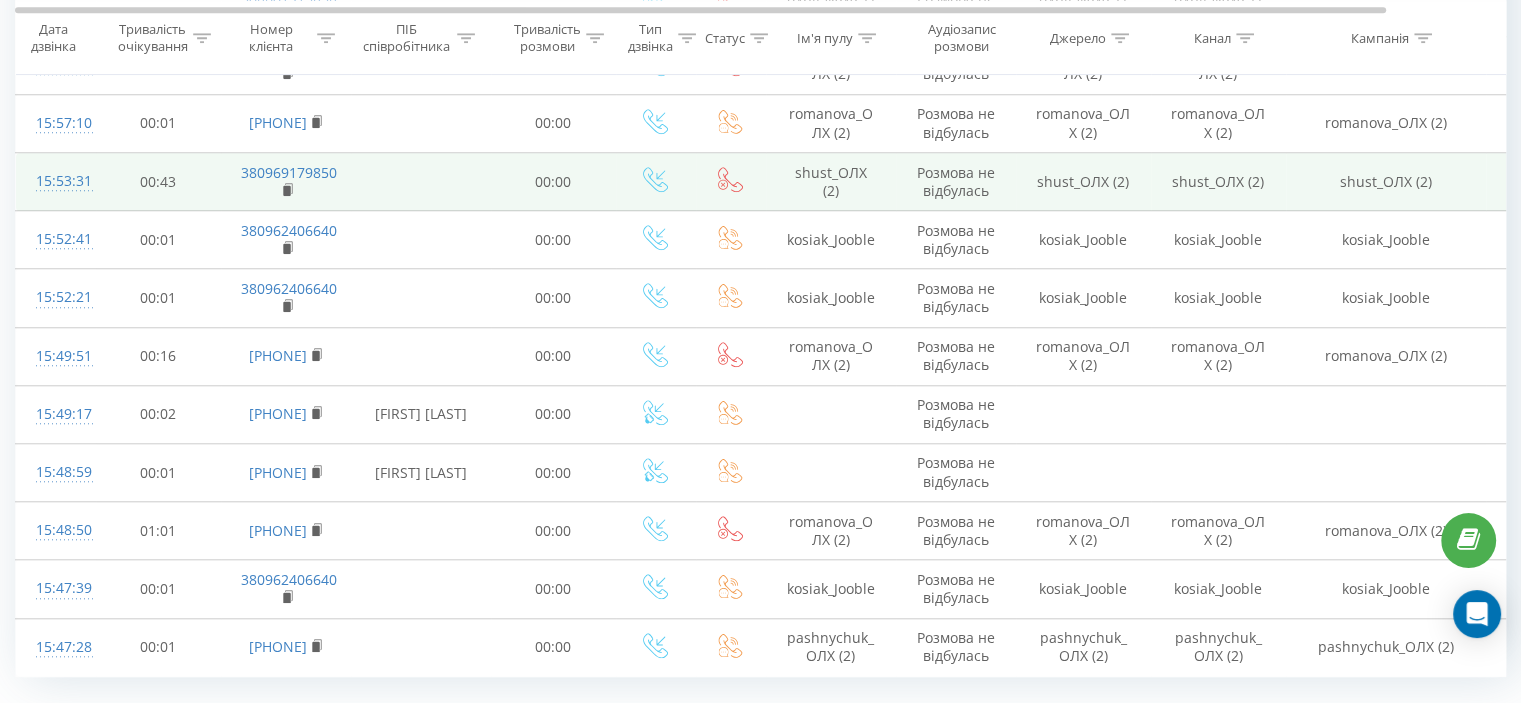 scroll, scrollTop: 1800, scrollLeft: 0, axis: vertical 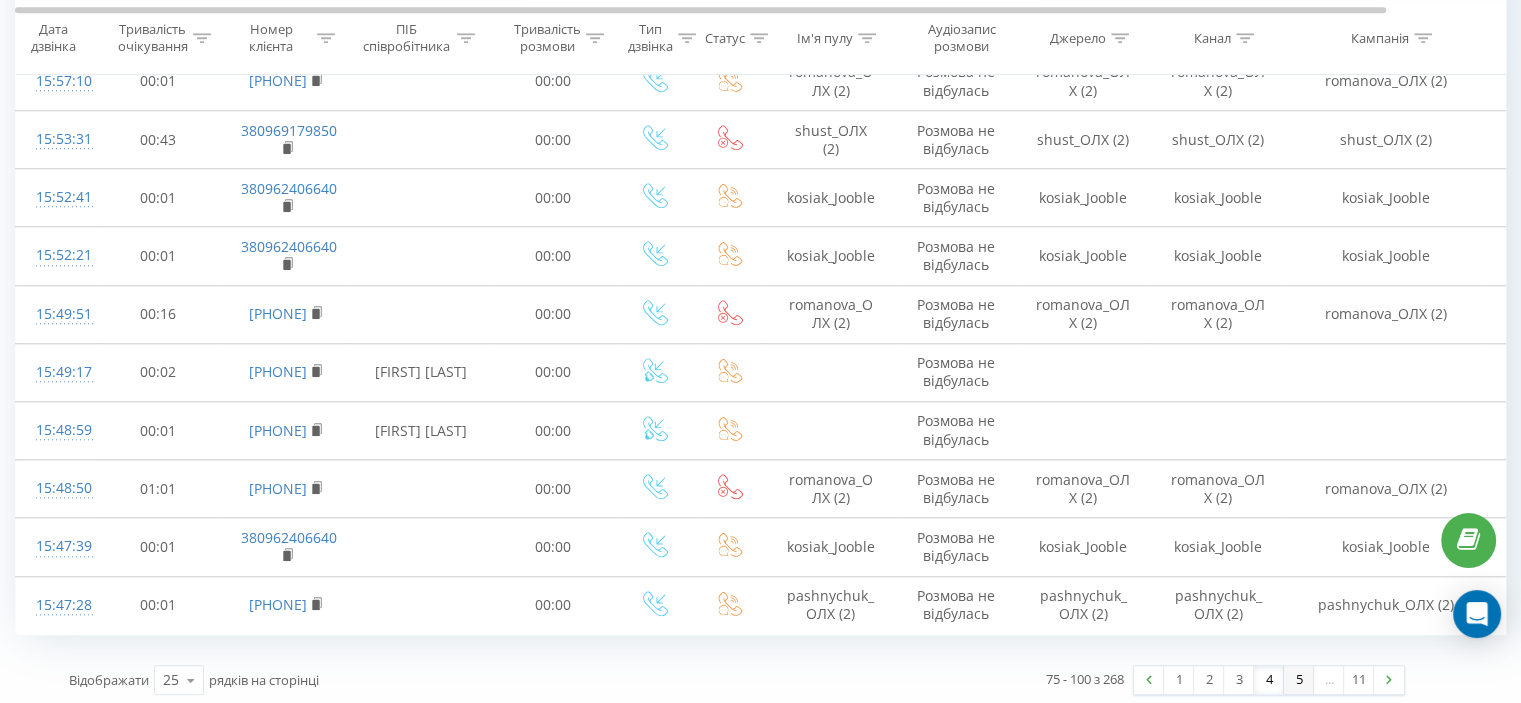 click on "5" at bounding box center [1299, 680] 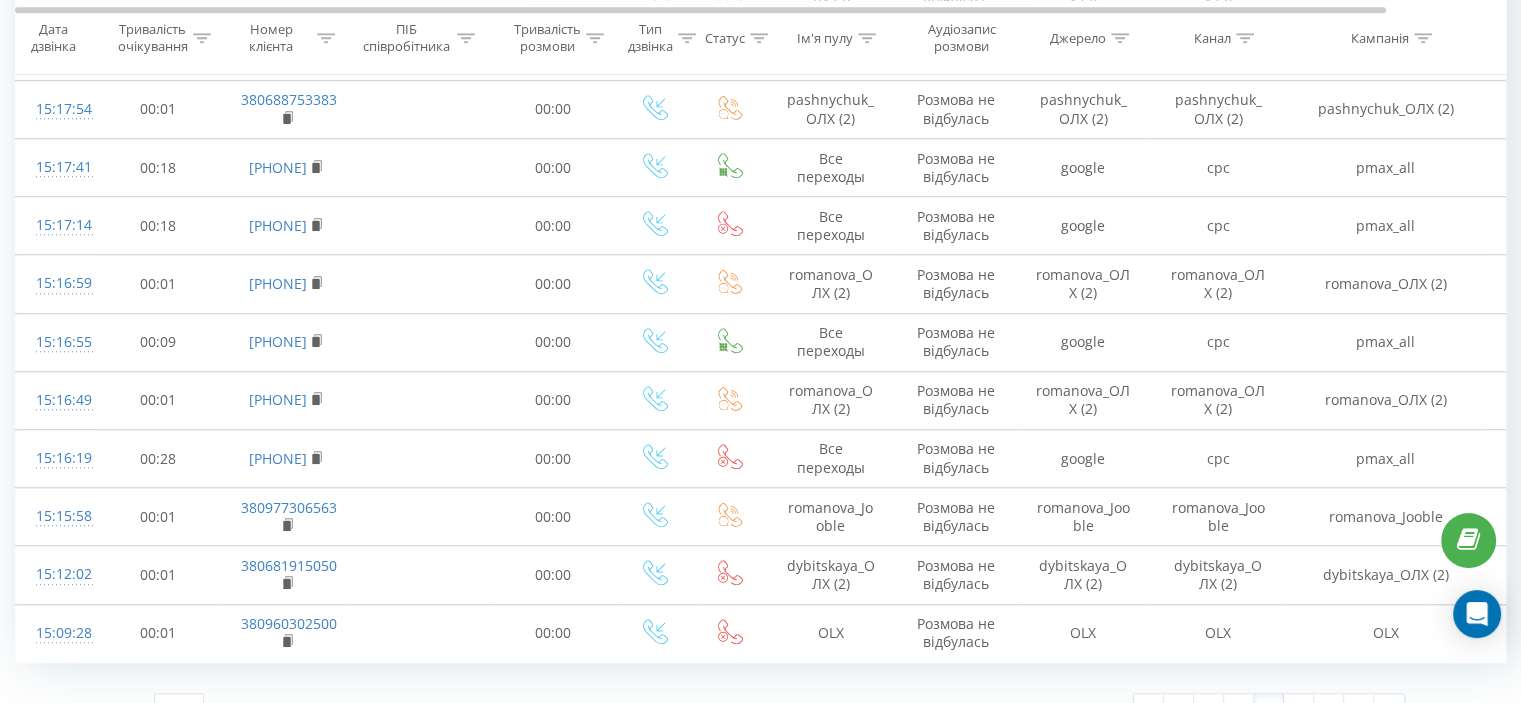 scroll, scrollTop: 1800, scrollLeft: 0, axis: vertical 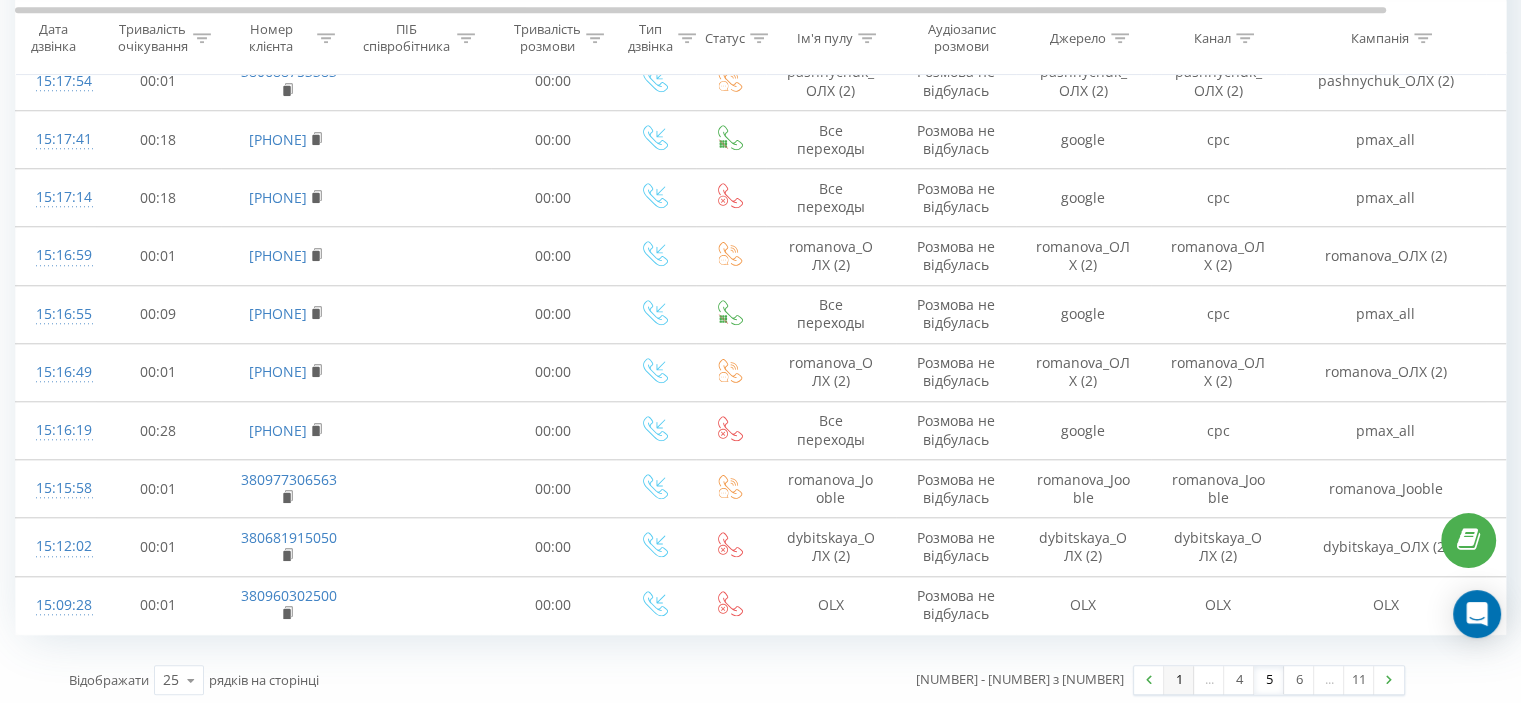 click on "1" at bounding box center [1179, 680] 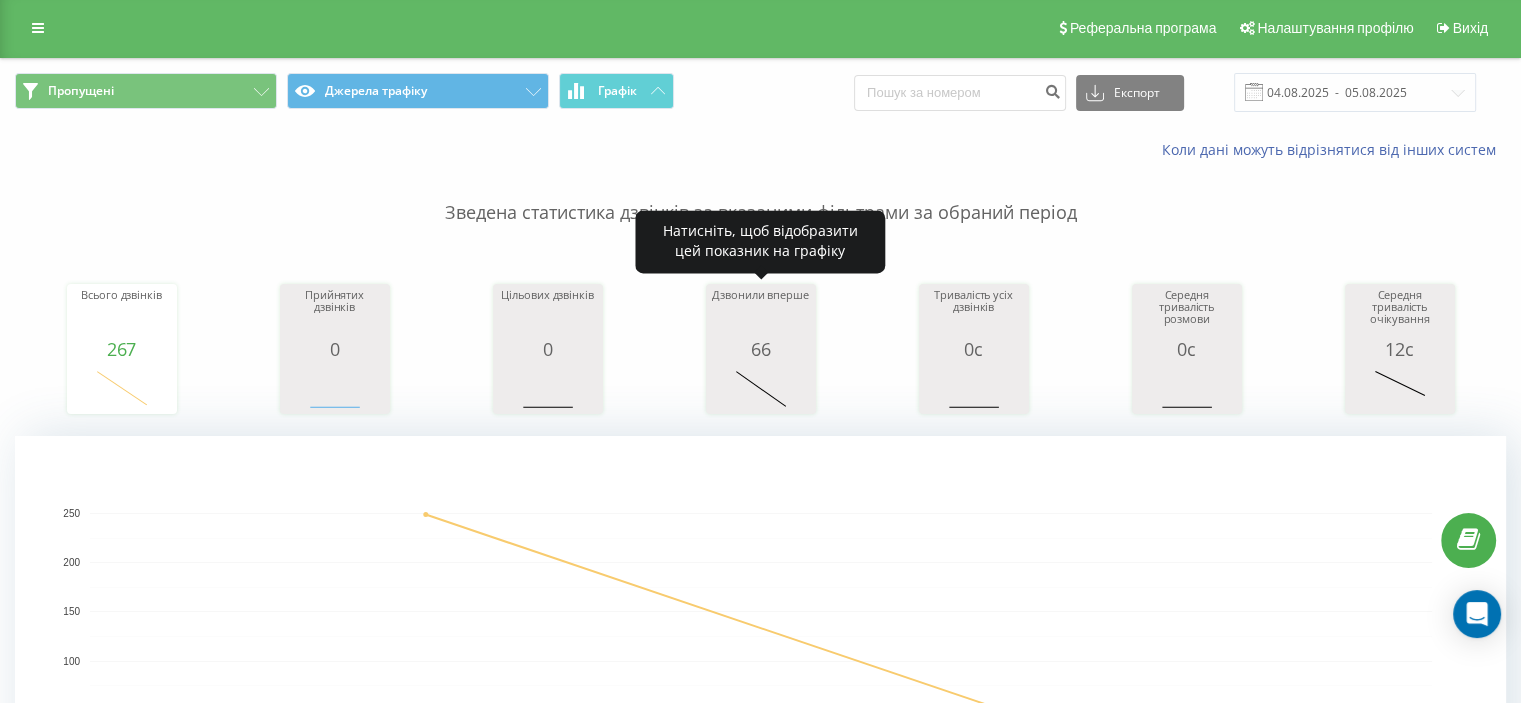 scroll, scrollTop: 0, scrollLeft: 0, axis: both 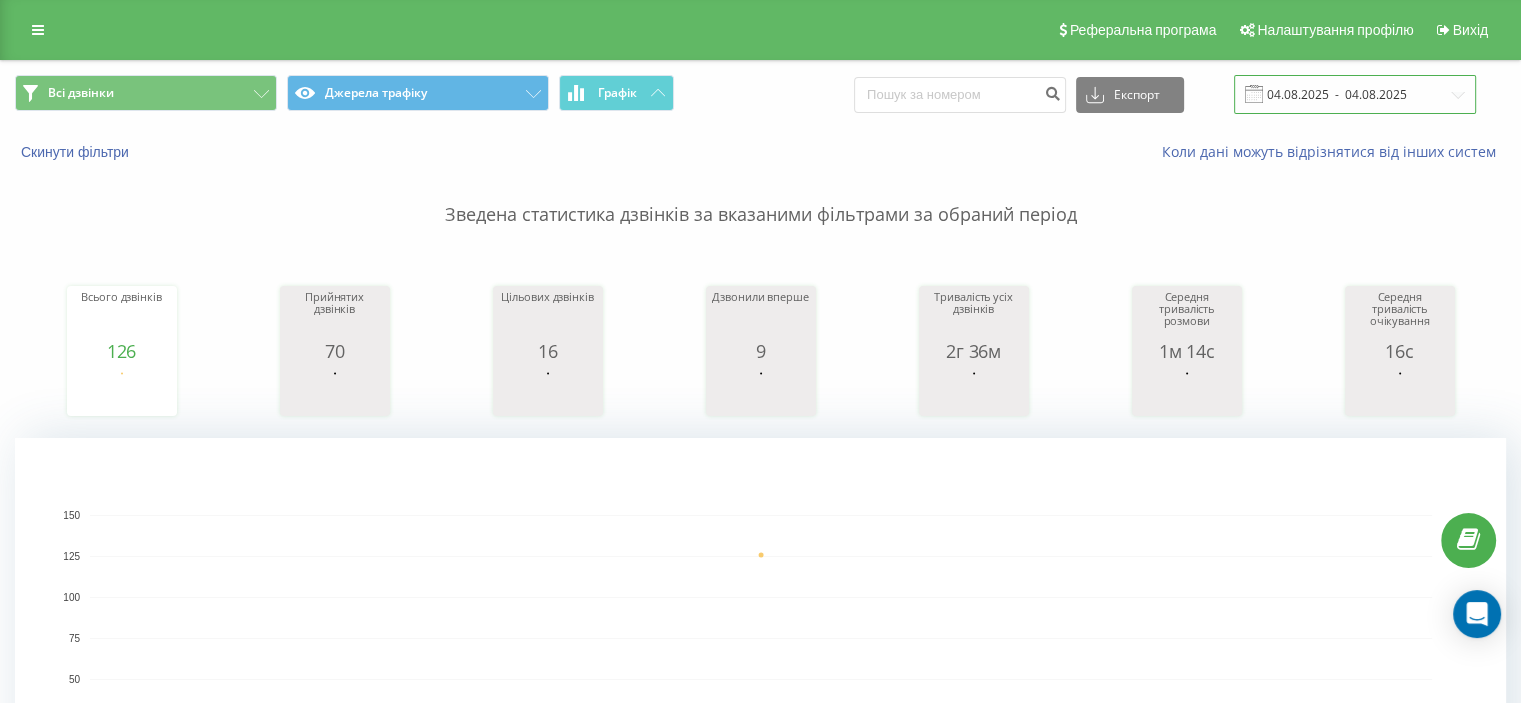 click on "04.08.2025  -  04.08.2025" at bounding box center [1355, 94] 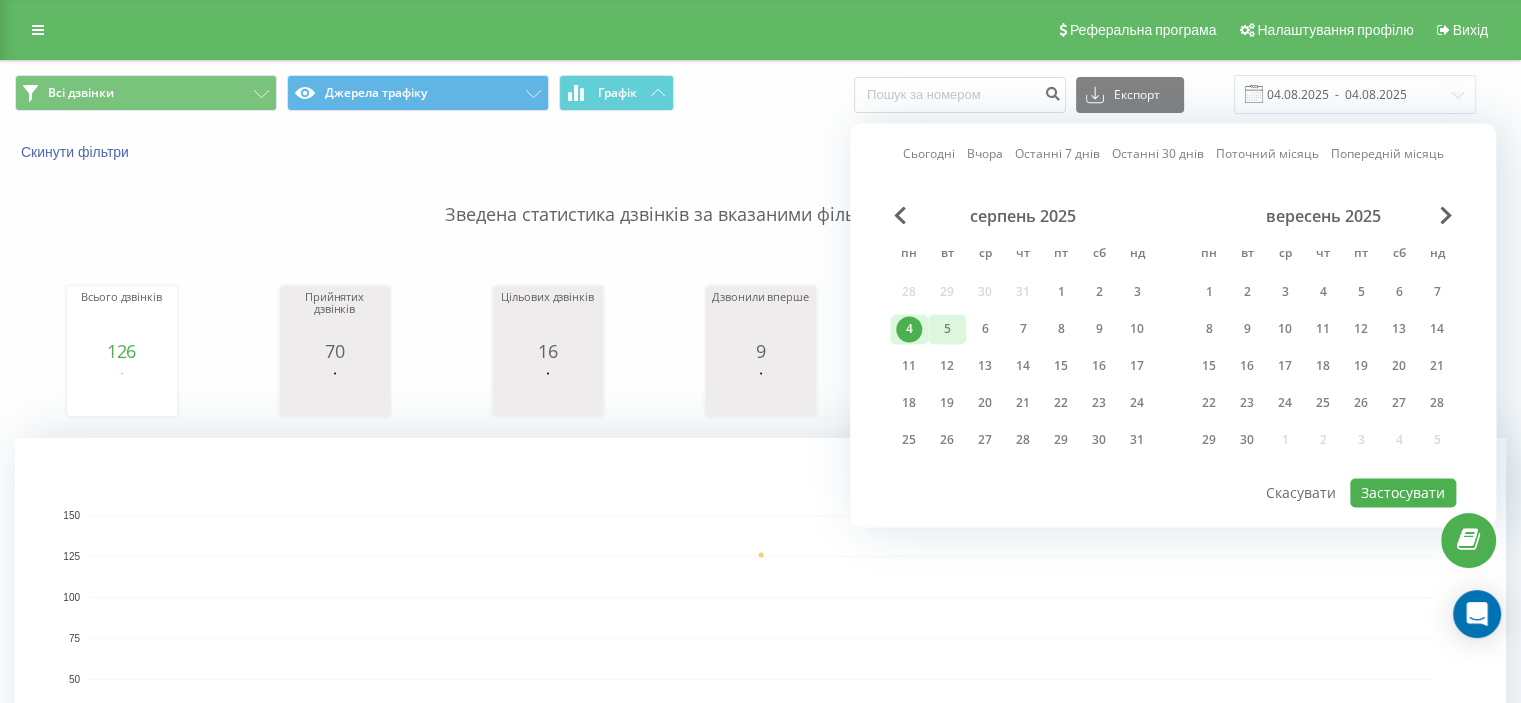 click on "5" at bounding box center (947, 329) 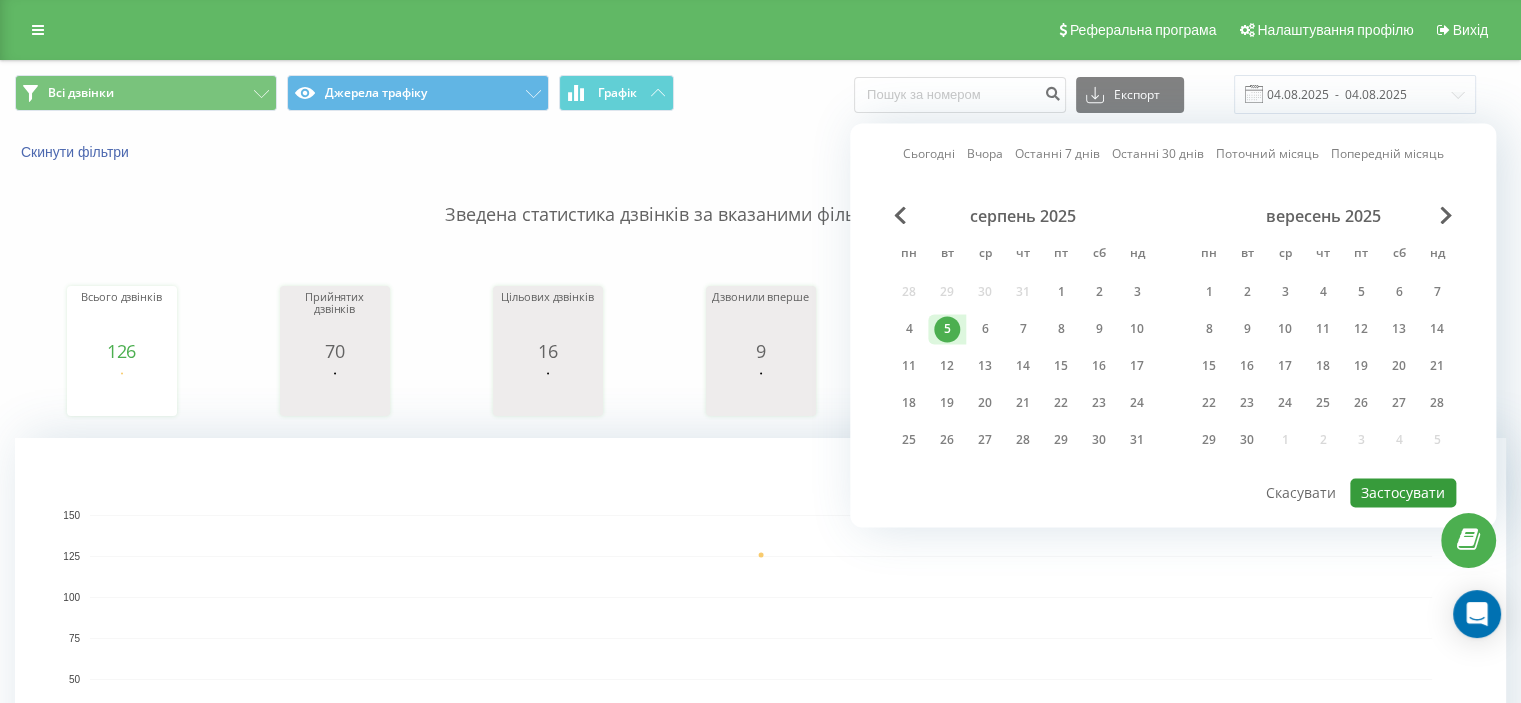 click on "Застосувати" at bounding box center (1403, 492) 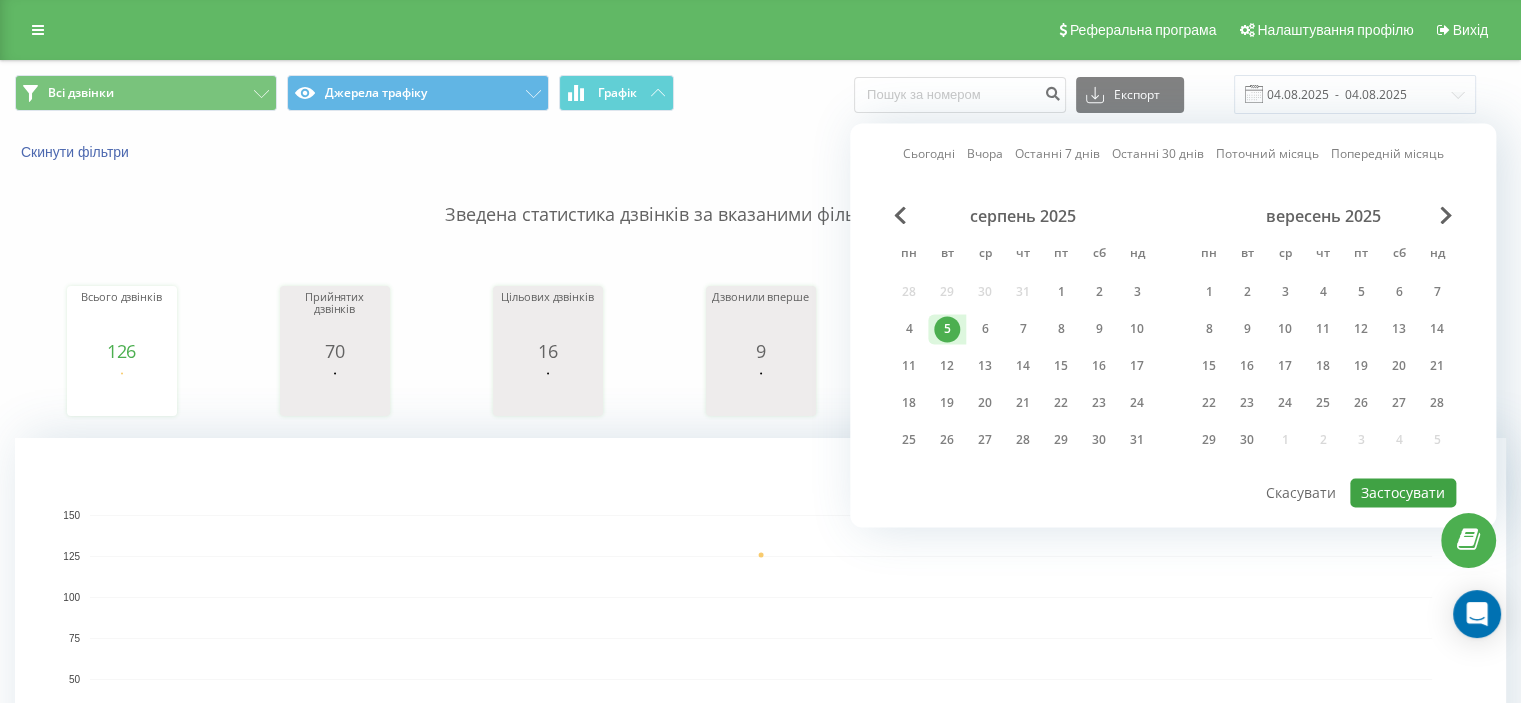 type on "05.08.2025  -  05.08.2025" 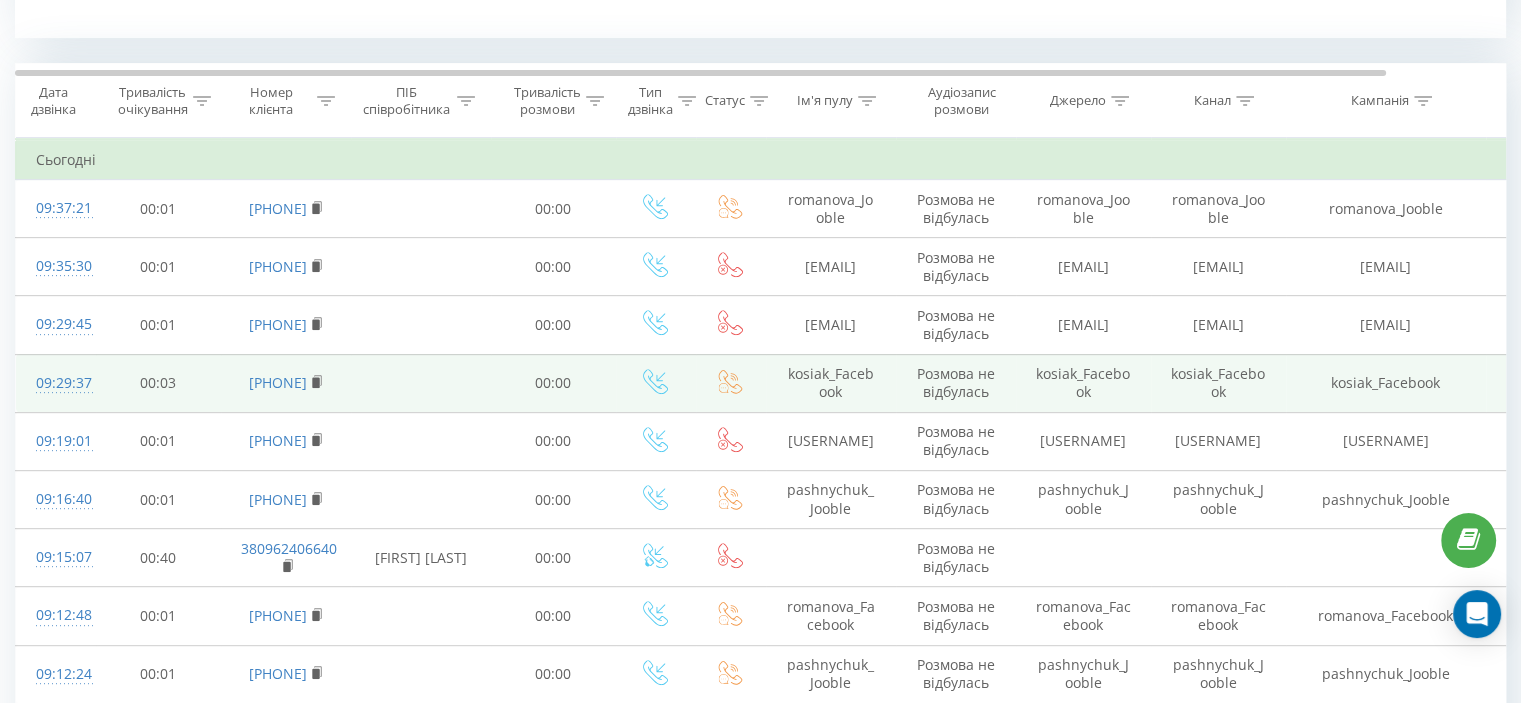 scroll, scrollTop: 800, scrollLeft: 0, axis: vertical 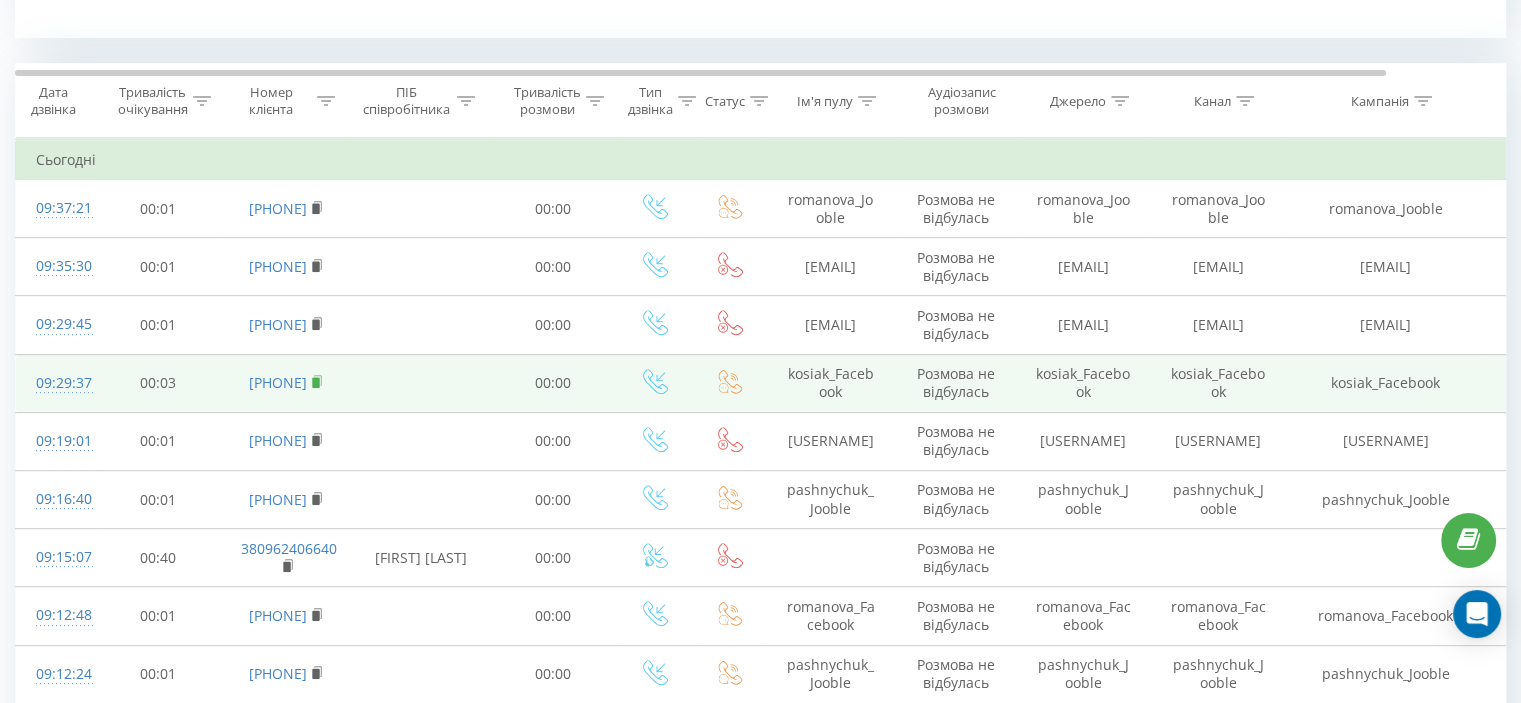 click 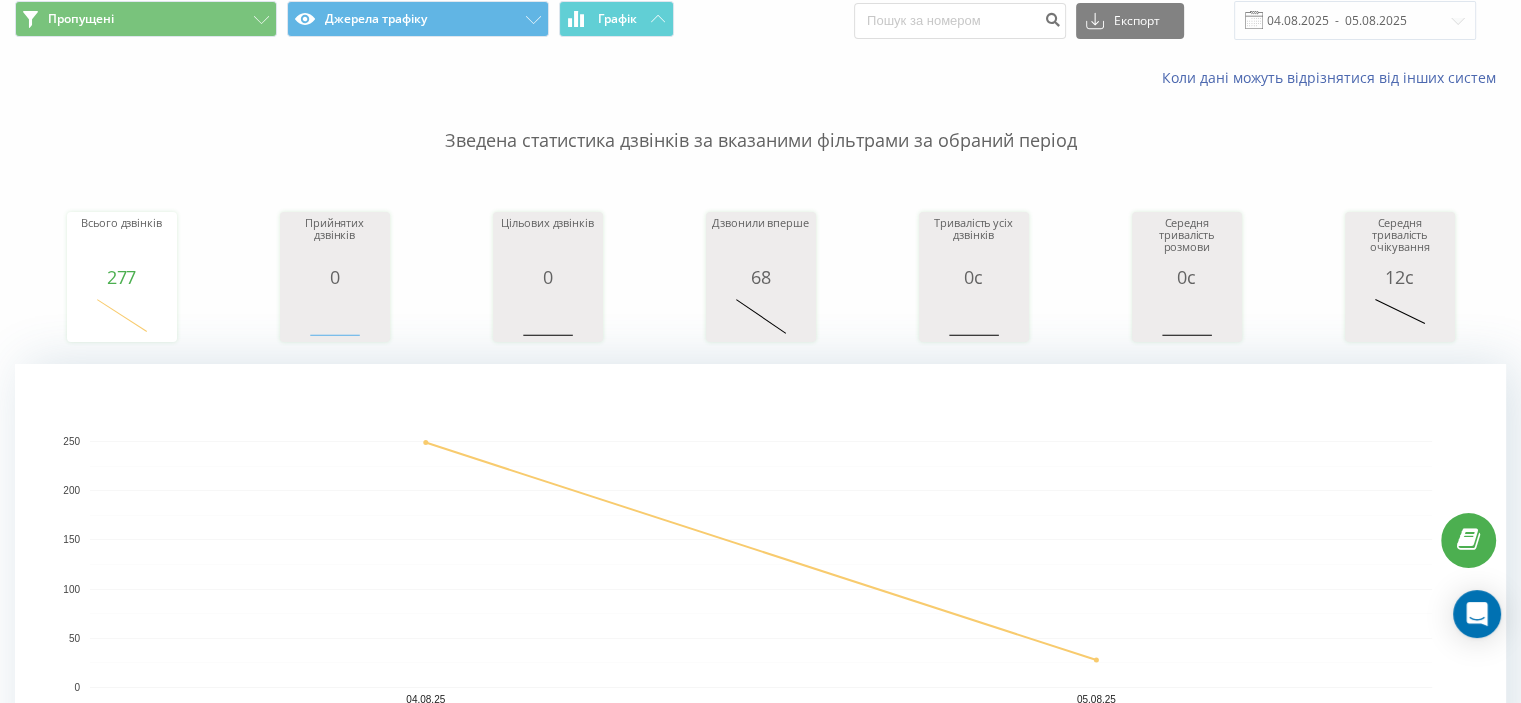 scroll, scrollTop: 0, scrollLeft: 0, axis: both 